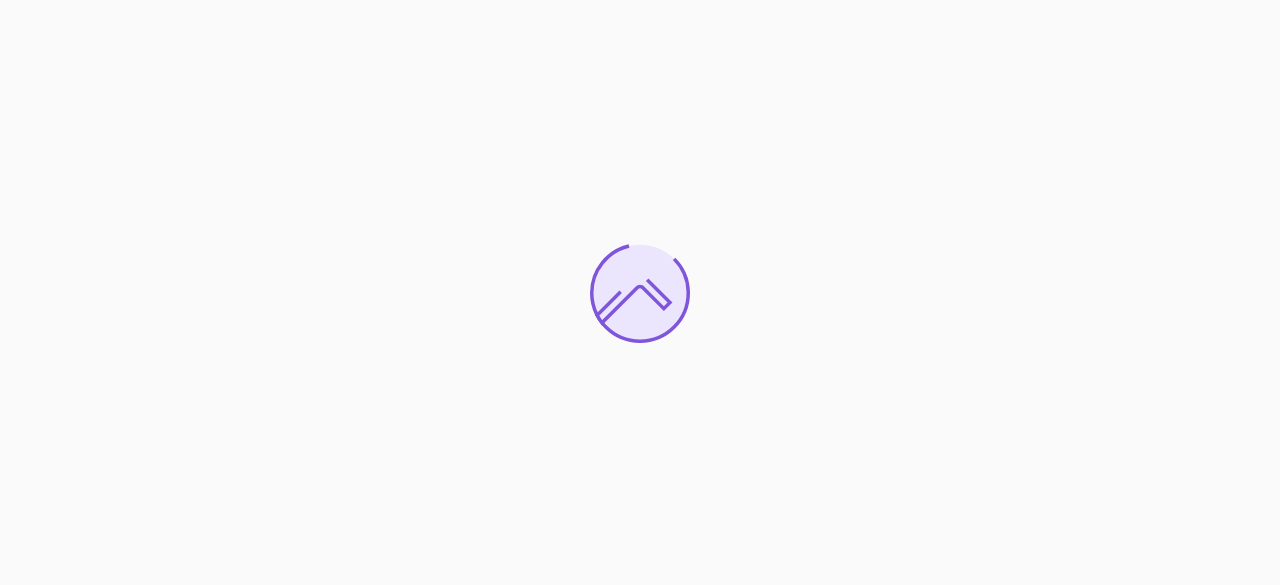 scroll, scrollTop: 0, scrollLeft: 0, axis: both 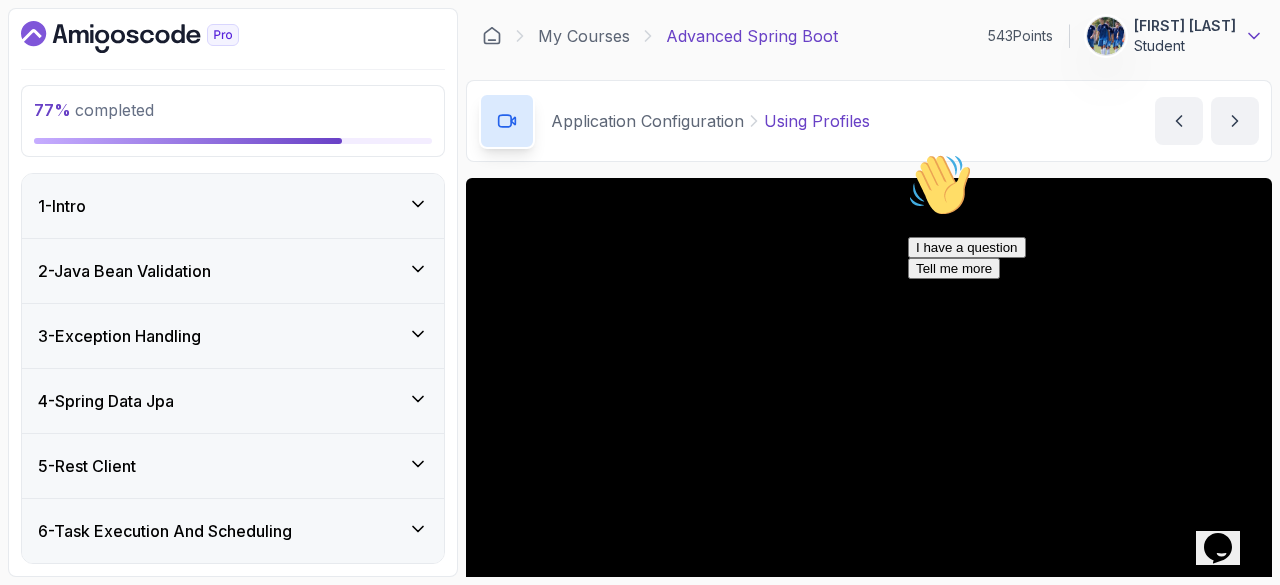 click 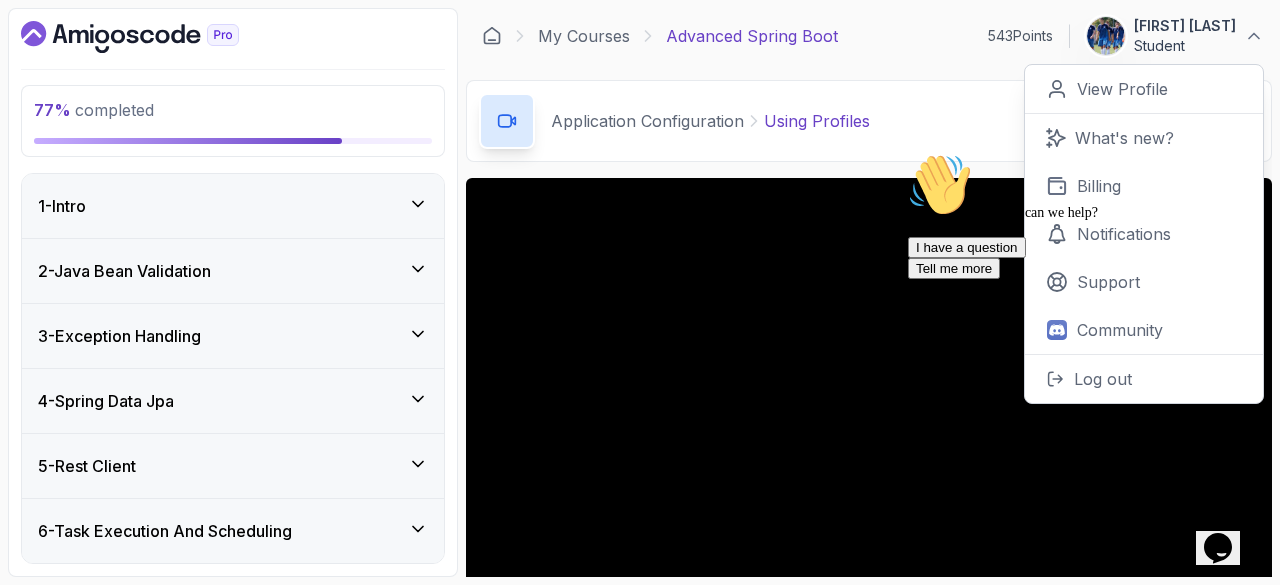 click on "Hi! How can we help? I have a question Tell me more" at bounding box center [1088, 216] 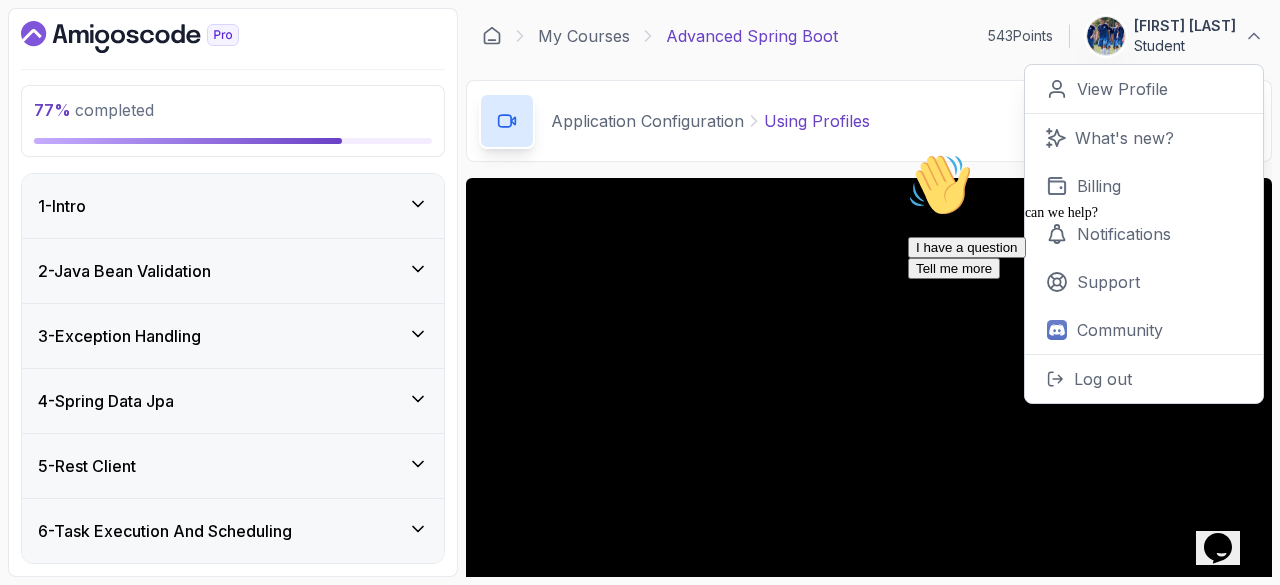 click on "Hi! How can we help? I have a question Tell me more" at bounding box center [1088, 216] 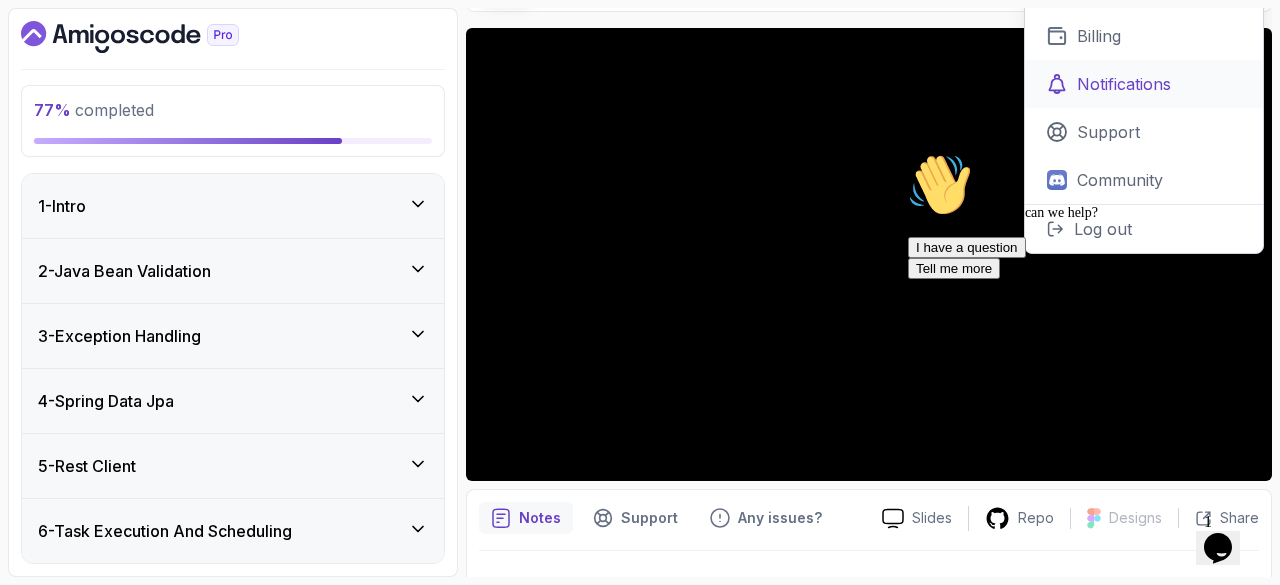 scroll, scrollTop: 92, scrollLeft: 0, axis: vertical 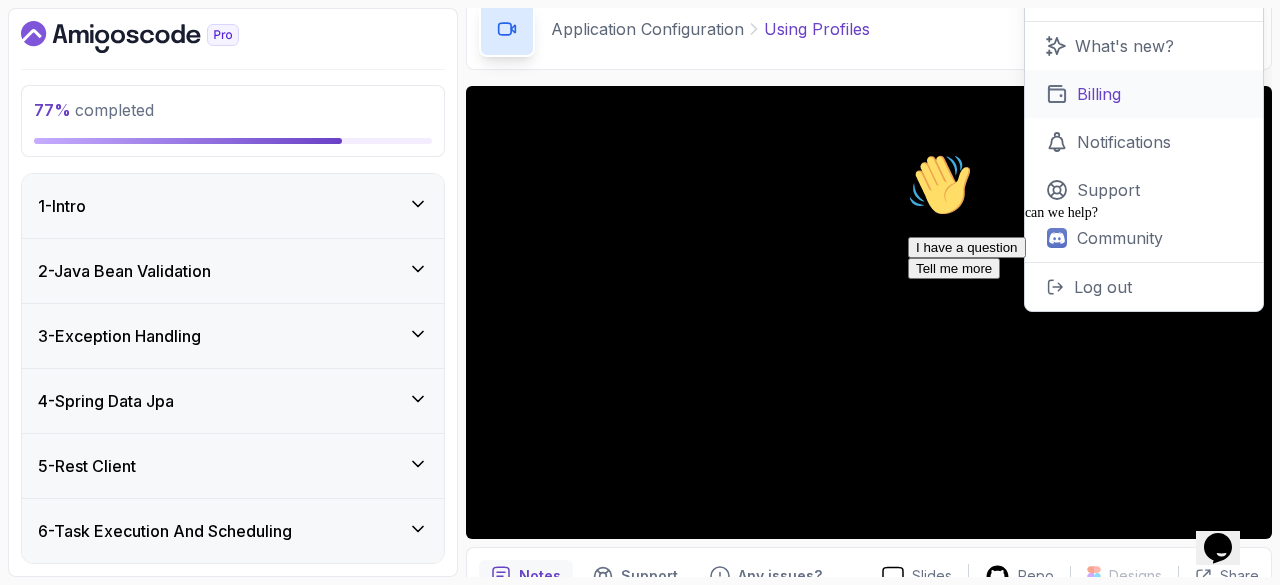 click on "Billing" at bounding box center [1099, 94] 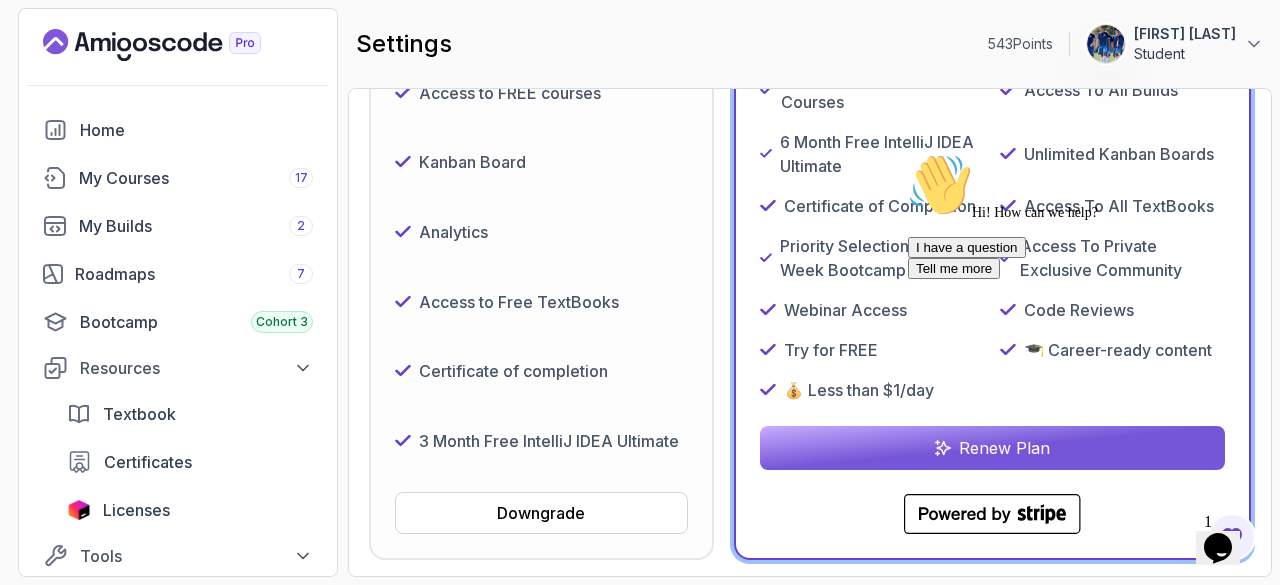 scroll, scrollTop: 400, scrollLeft: 0, axis: vertical 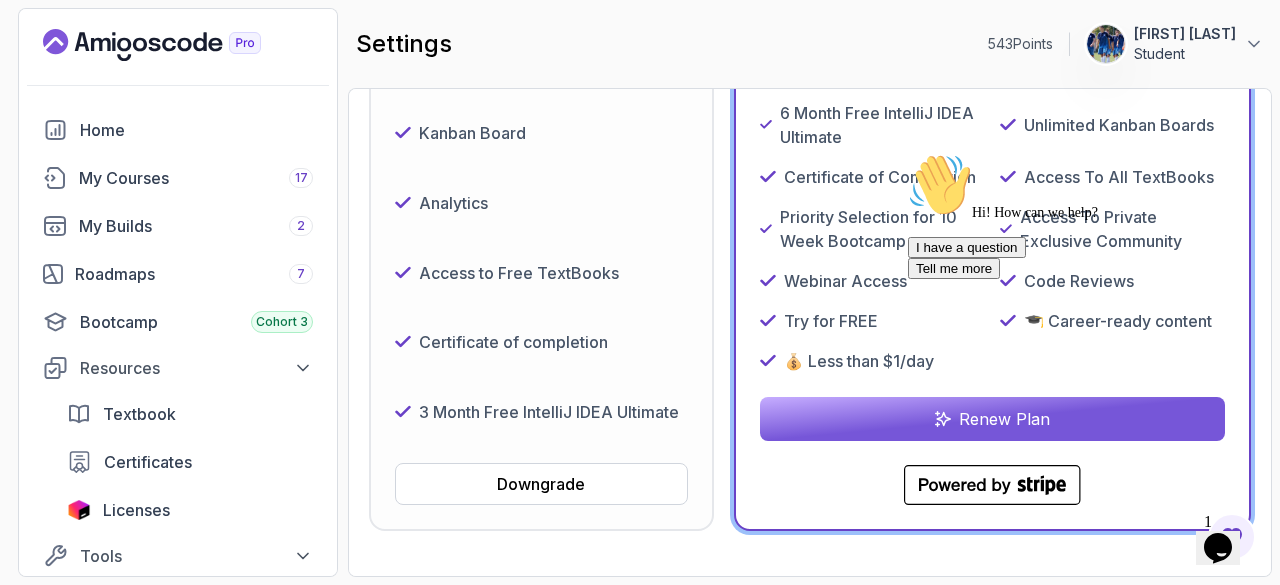 click at bounding box center (908, 153) 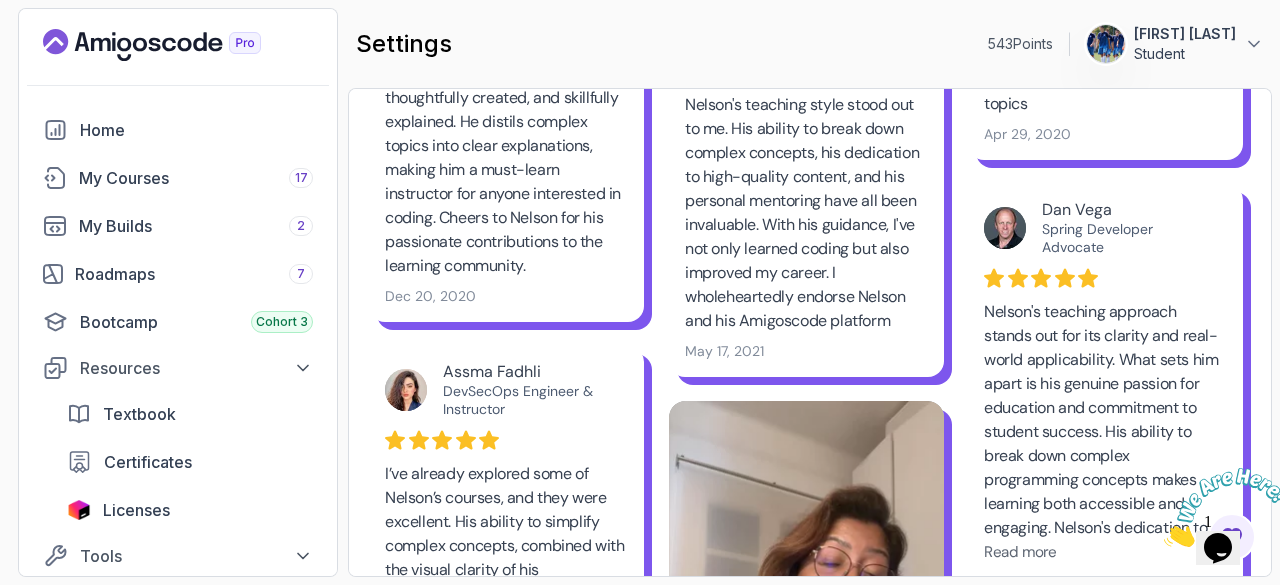scroll, scrollTop: 1800, scrollLeft: 0, axis: vertical 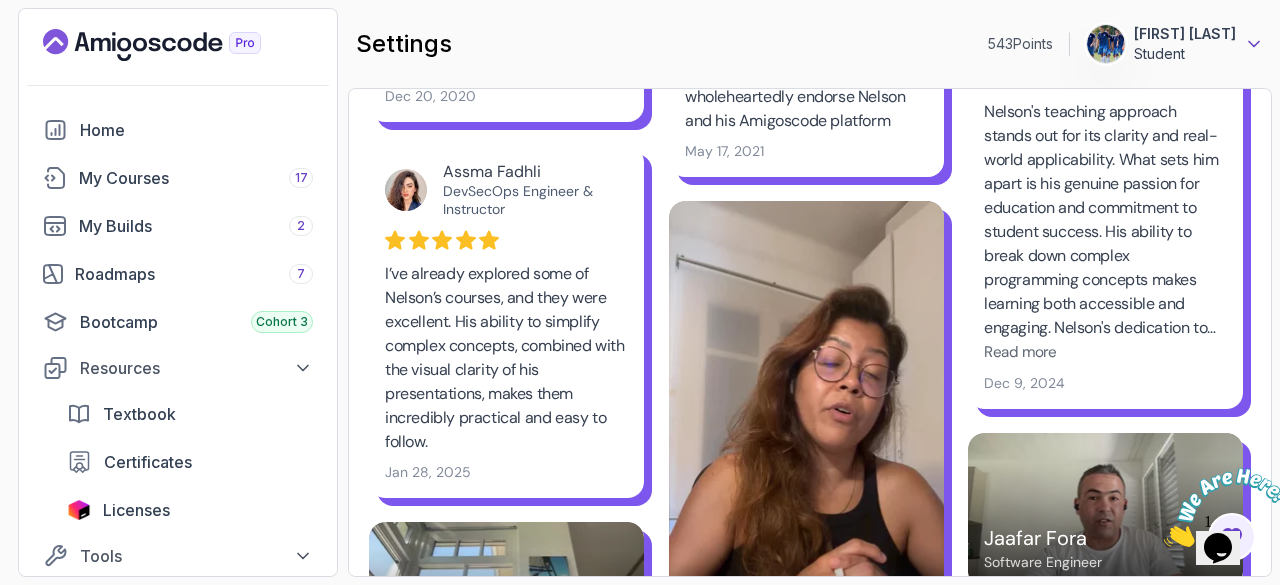 click 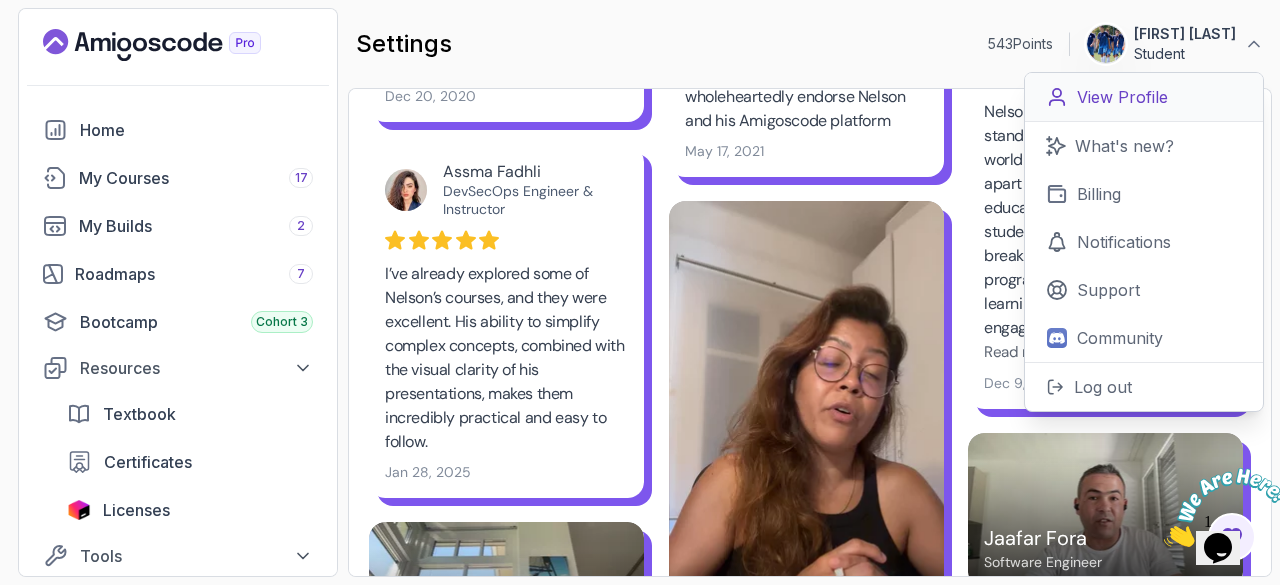 click on "View Profile" at bounding box center (1122, 97) 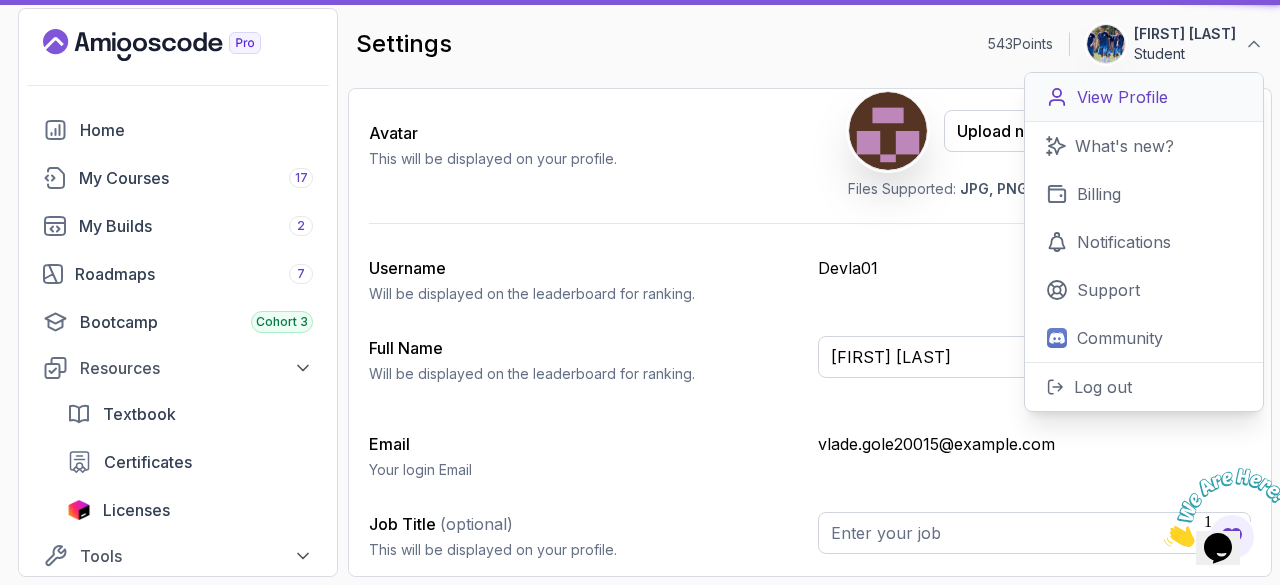type on "Student" 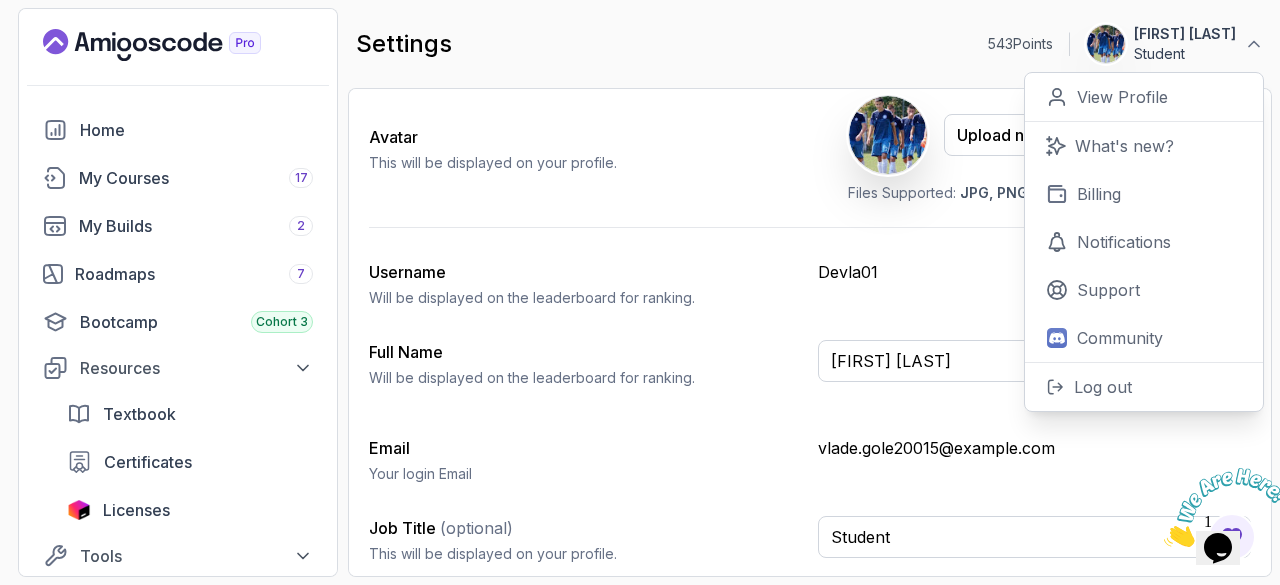 scroll, scrollTop: 221, scrollLeft: 0, axis: vertical 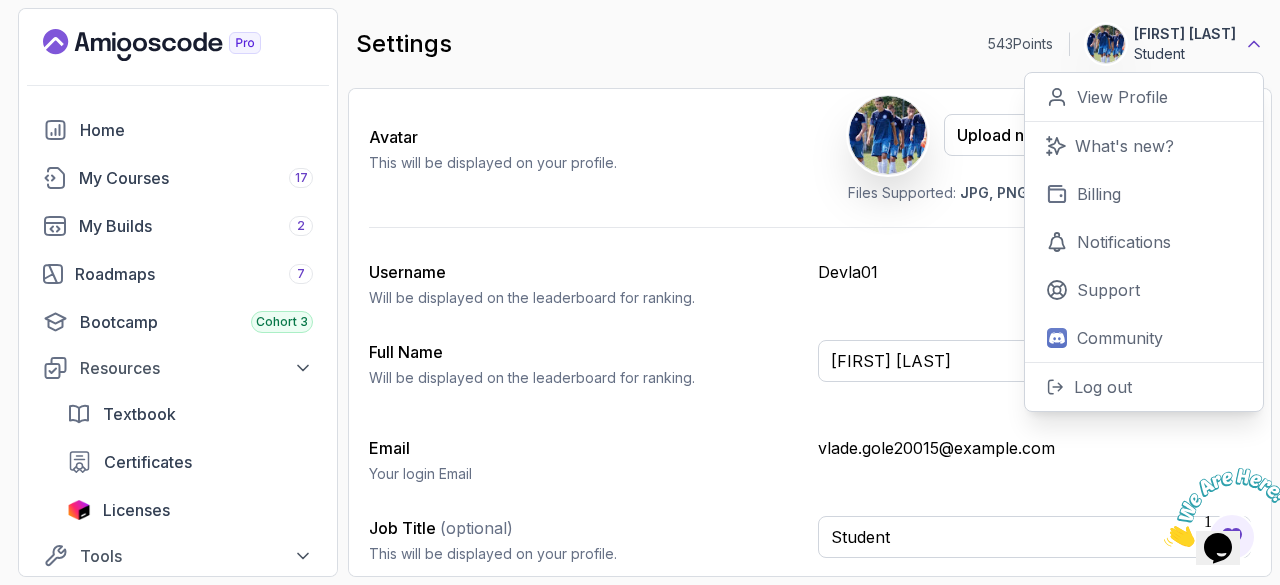 click 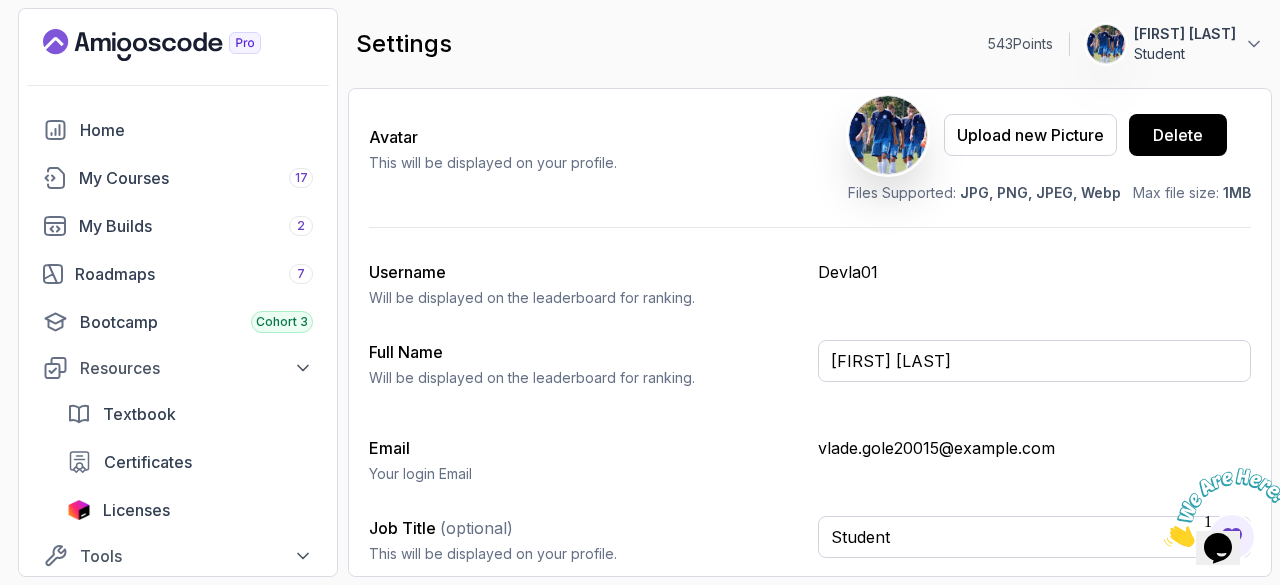 scroll, scrollTop: 221, scrollLeft: 0, axis: vertical 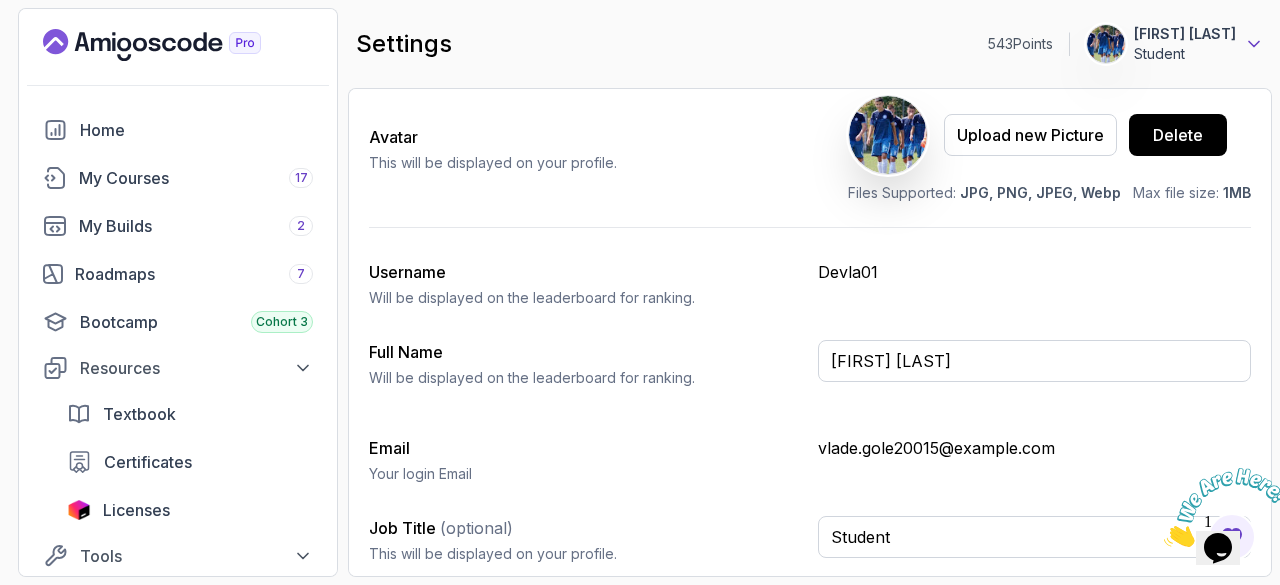 click 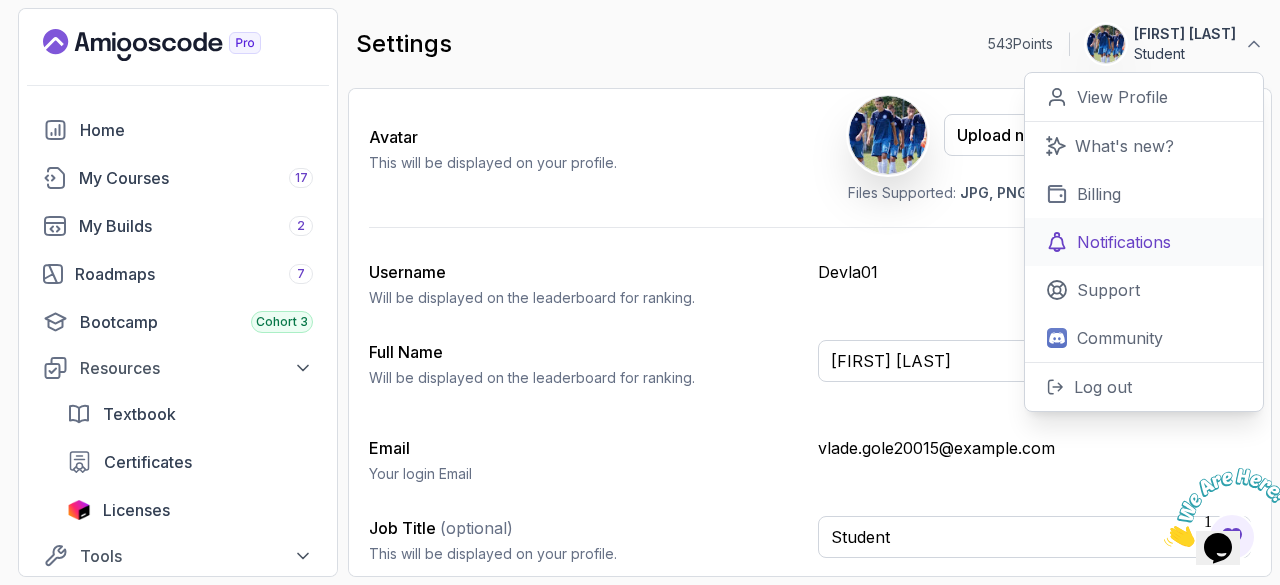 click on "Notifications" at bounding box center (1124, 242) 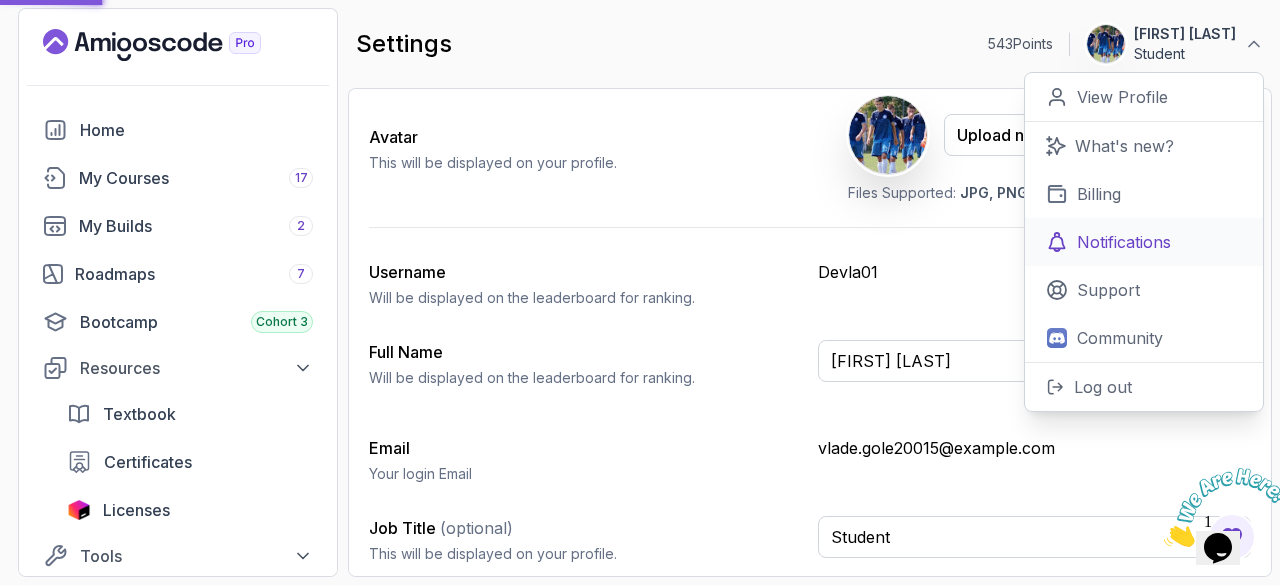 scroll, scrollTop: 0, scrollLeft: 0, axis: both 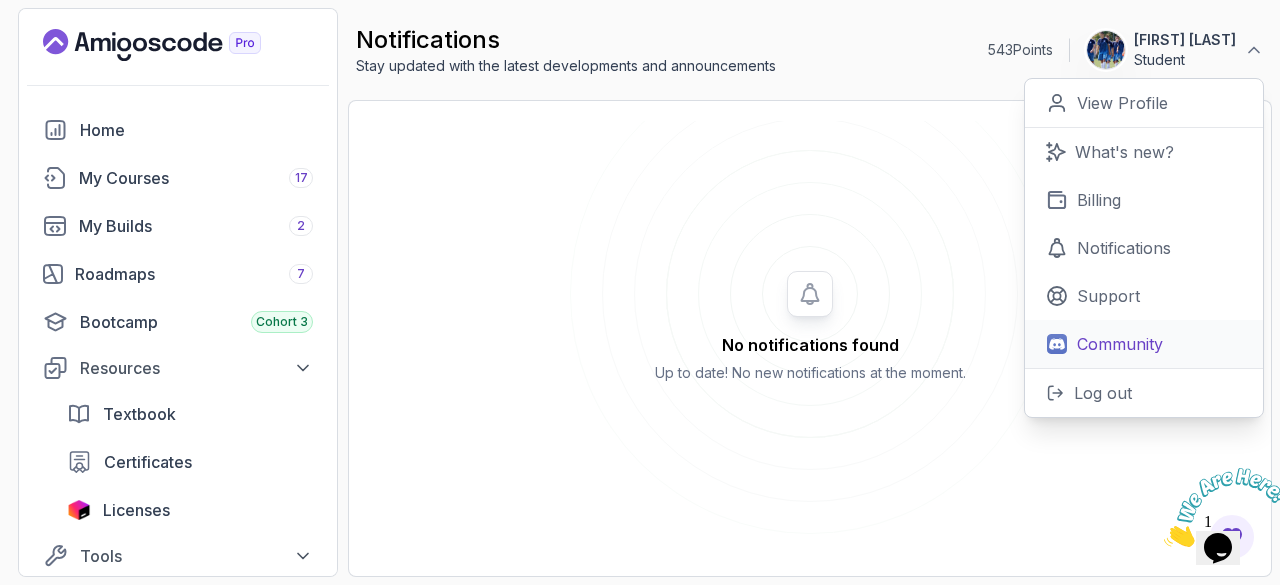 click on "Community" at bounding box center [1144, 344] 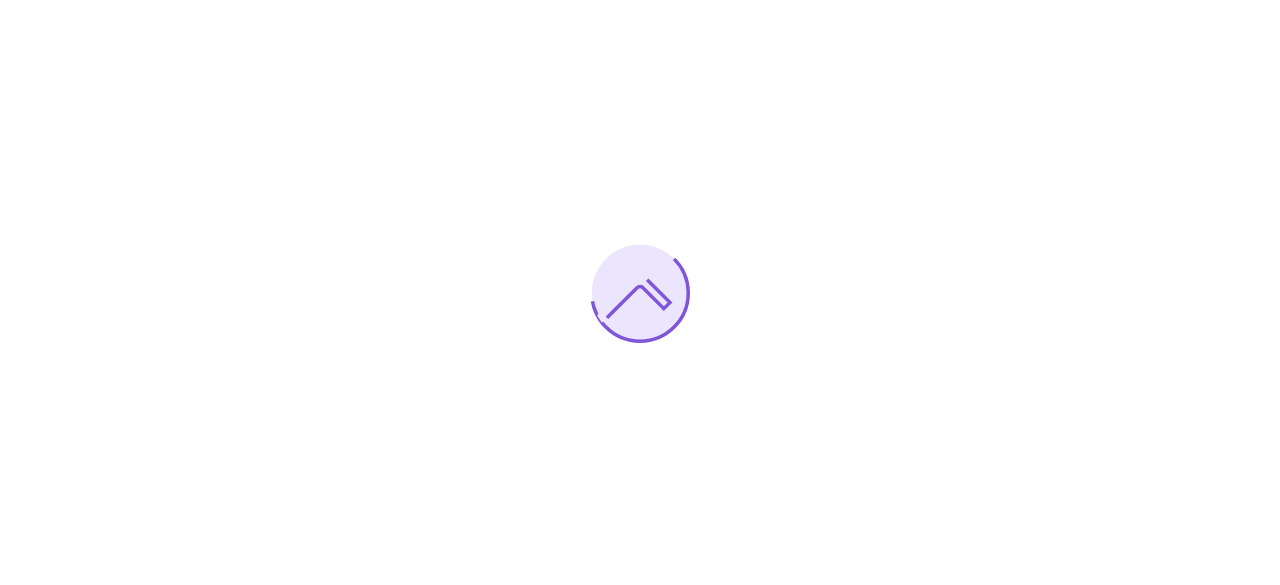 scroll, scrollTop: 0, scrollLeft: 0, axis: both 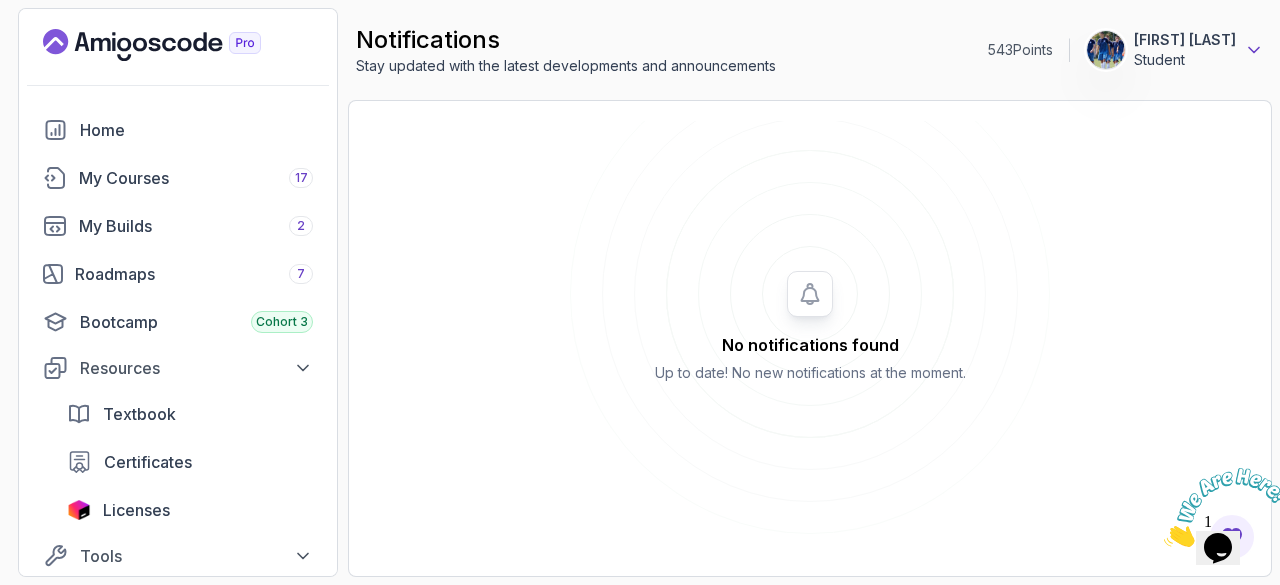 click 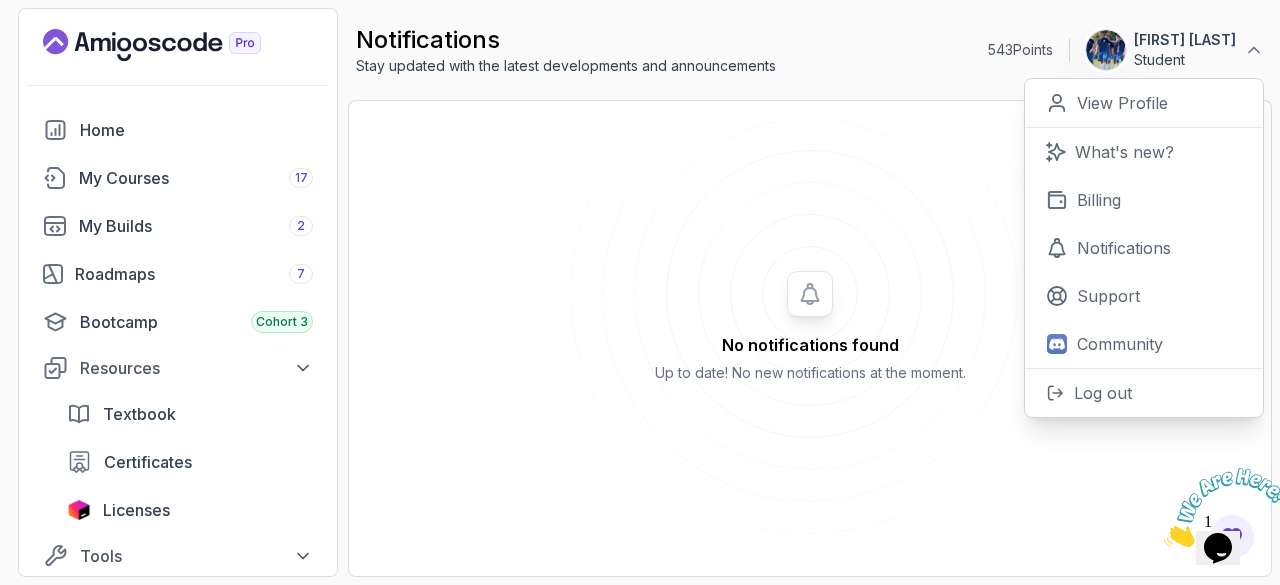 click at bounding box center [1106, 50] 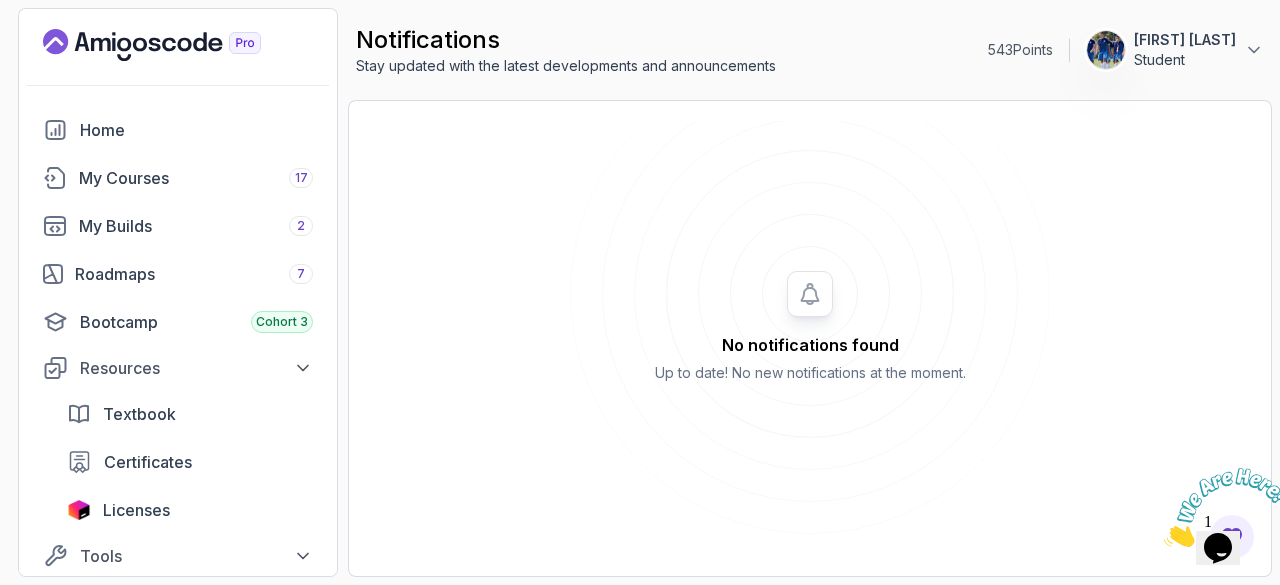 click on "Student" at bounding box center [1185, 60] 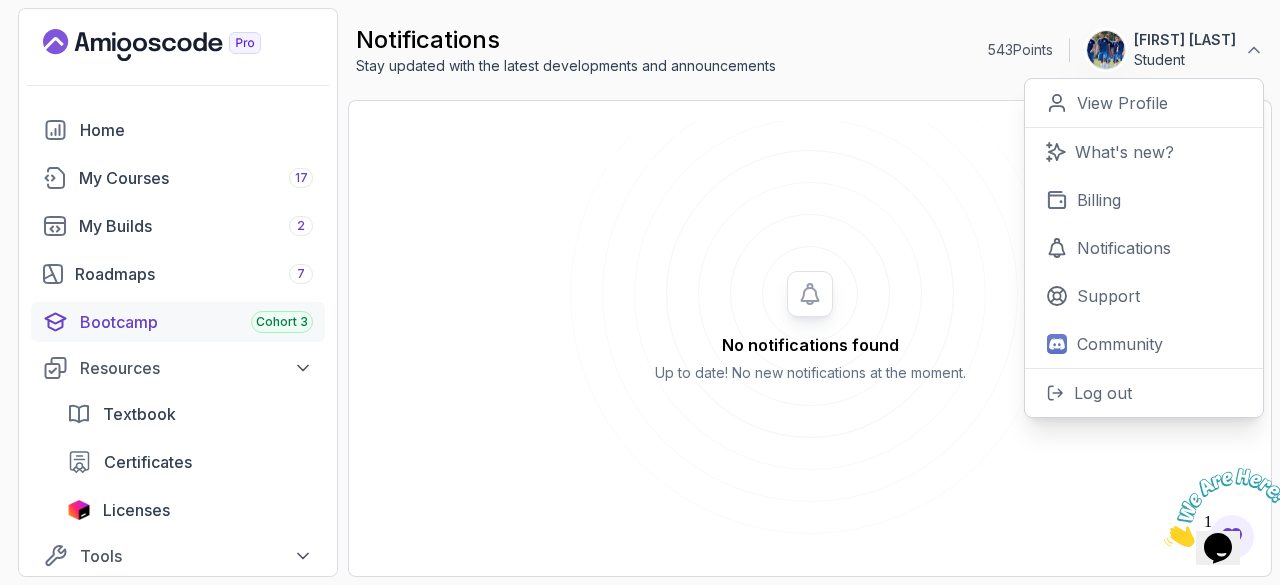 scroll, scrollTop: 0, scrollLeft: 0, axis: both 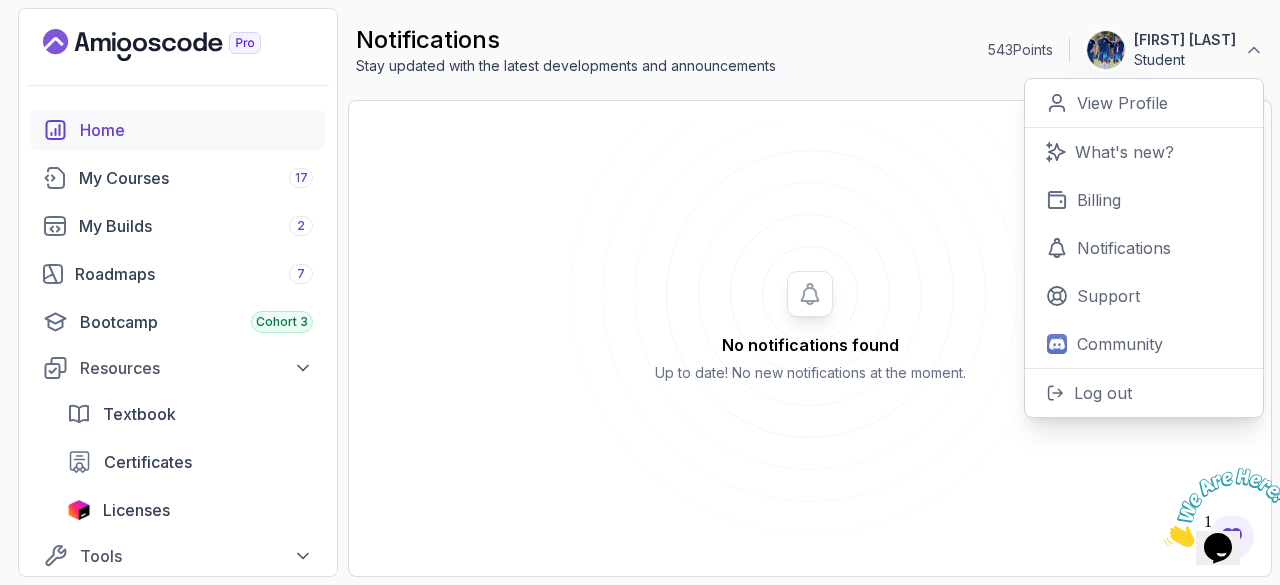 click on "Home" at bounding box center (196, 130) 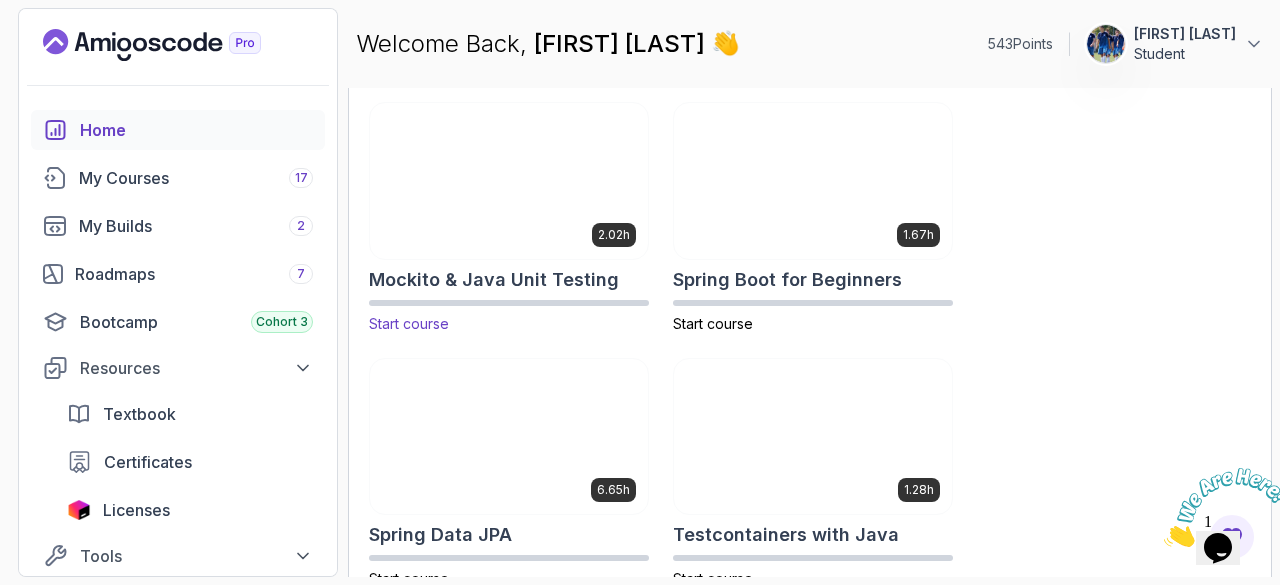 scroll, scrollTop: 1196, scrollLeft: 0, axis: vertical 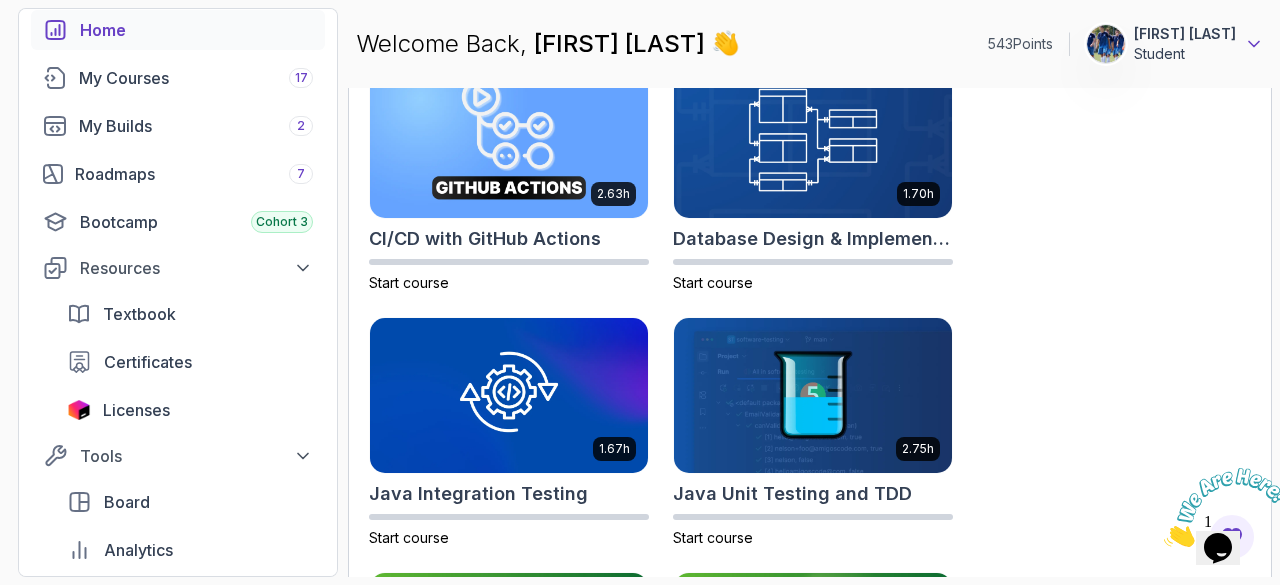 click 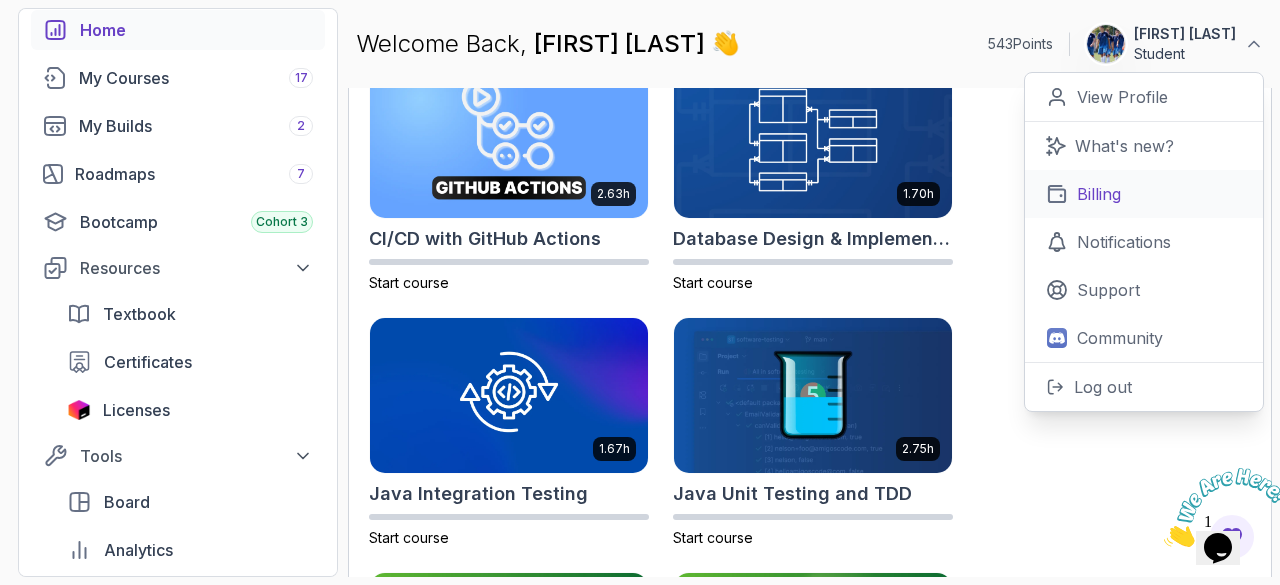 click on "Billing" at bounding box center [1099, 194] 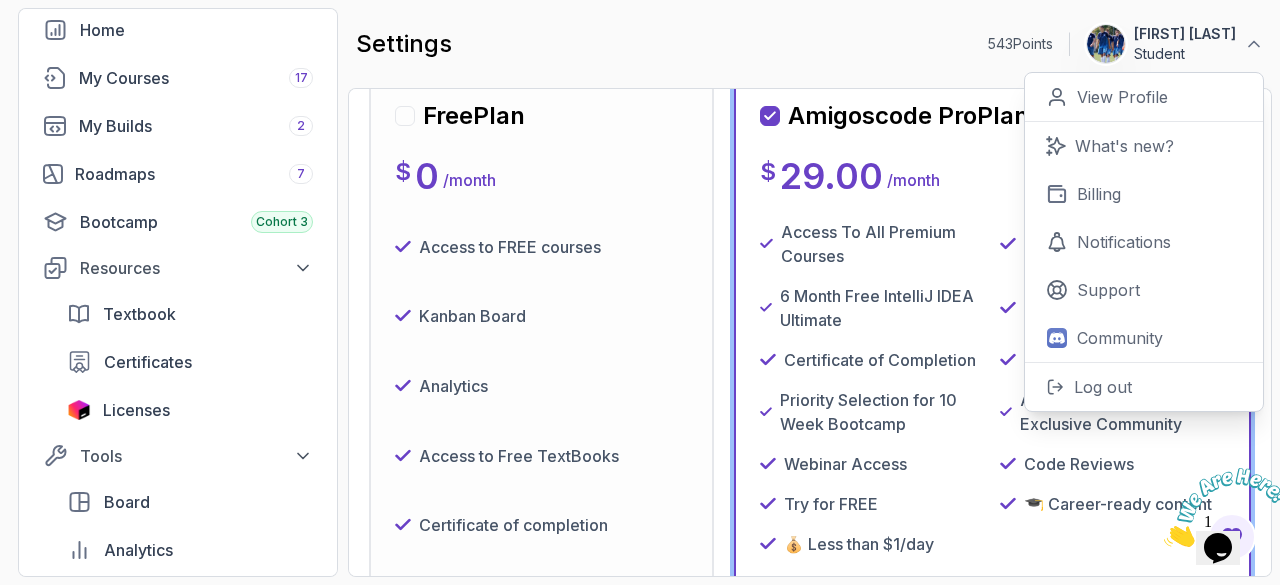 scroll, scrollTop: 0, scrollLeft: 0, axis: both 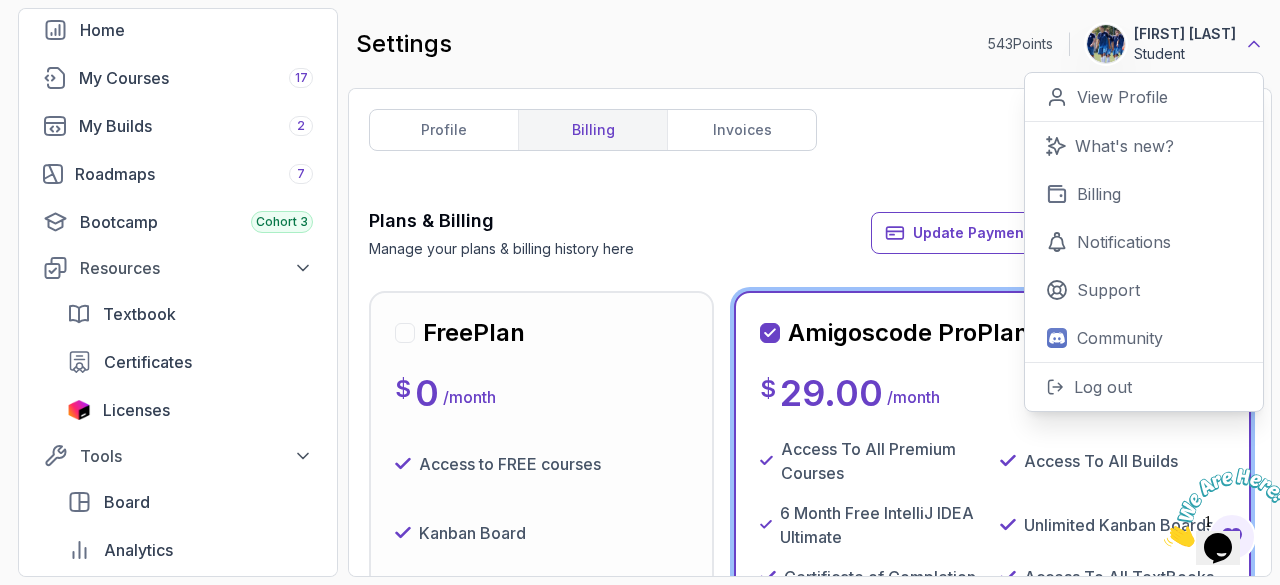 click 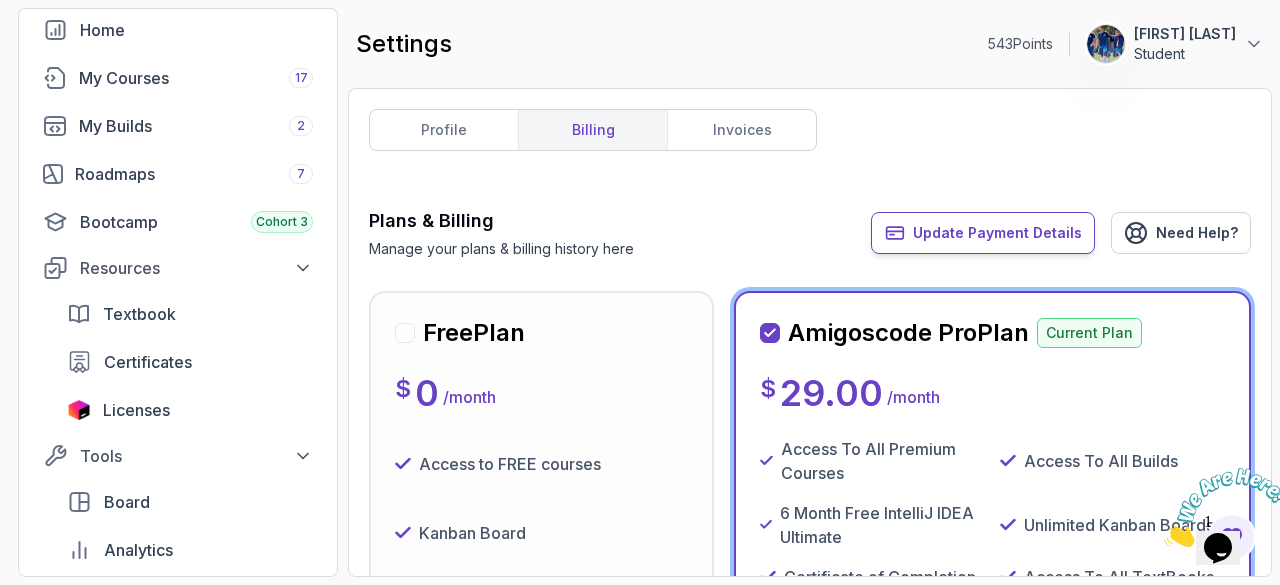 click on "Update Payment Details" at bounding box center (997, 233) 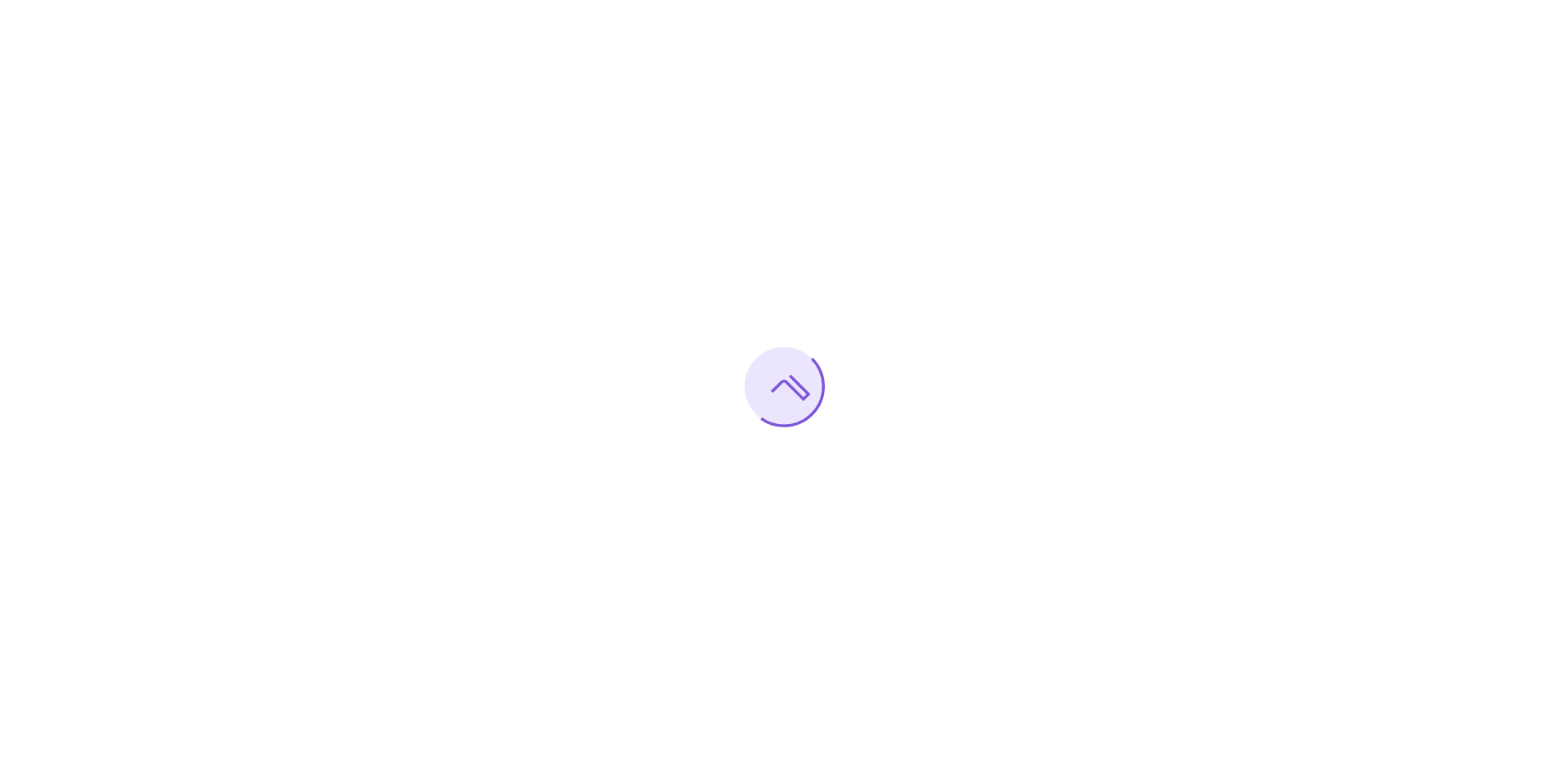 scroll, scrollTop: 0, scrollLeft: 0, axis: both 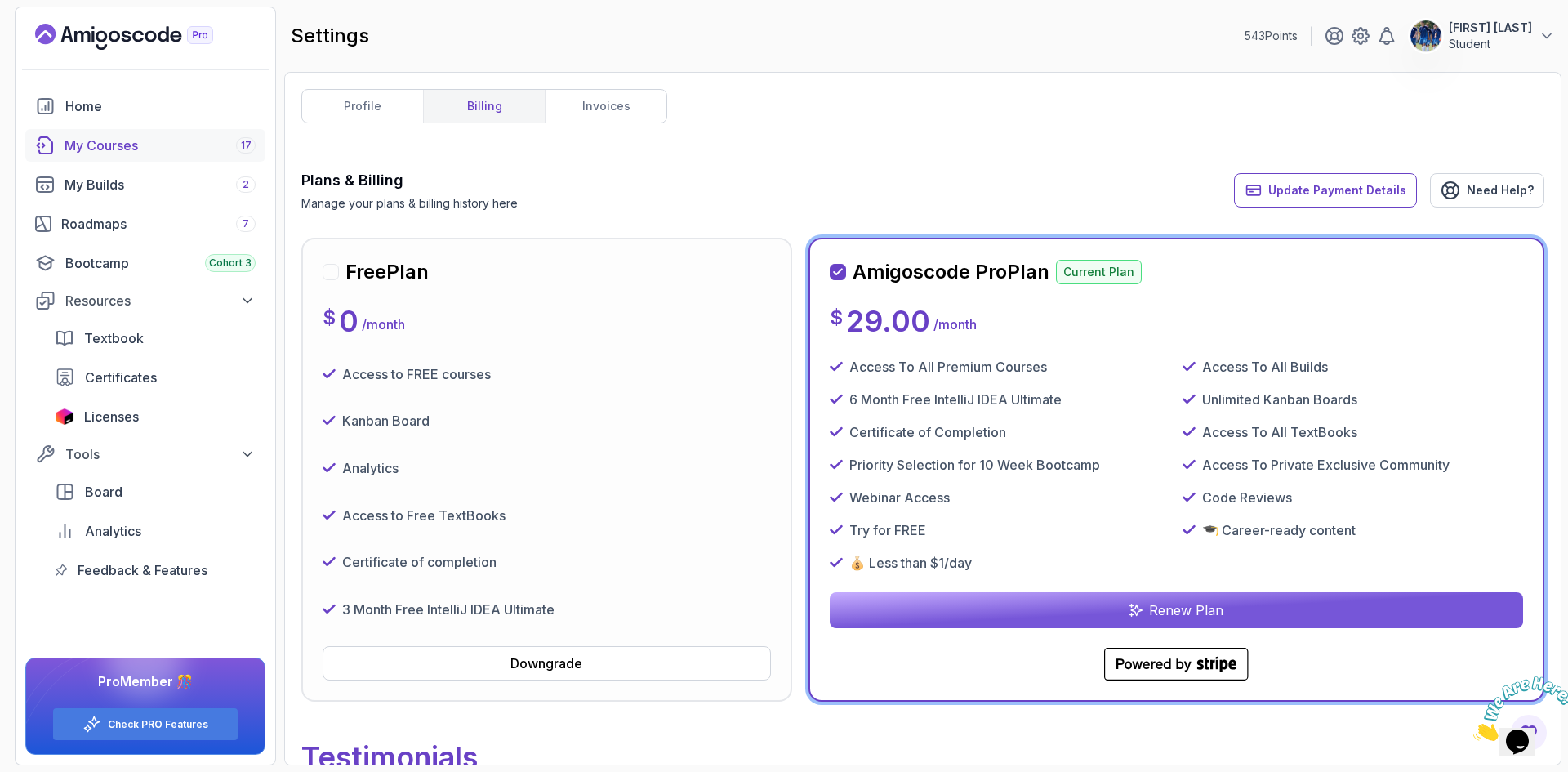 click on "My Courses 17" at bounding box center [160, 145] 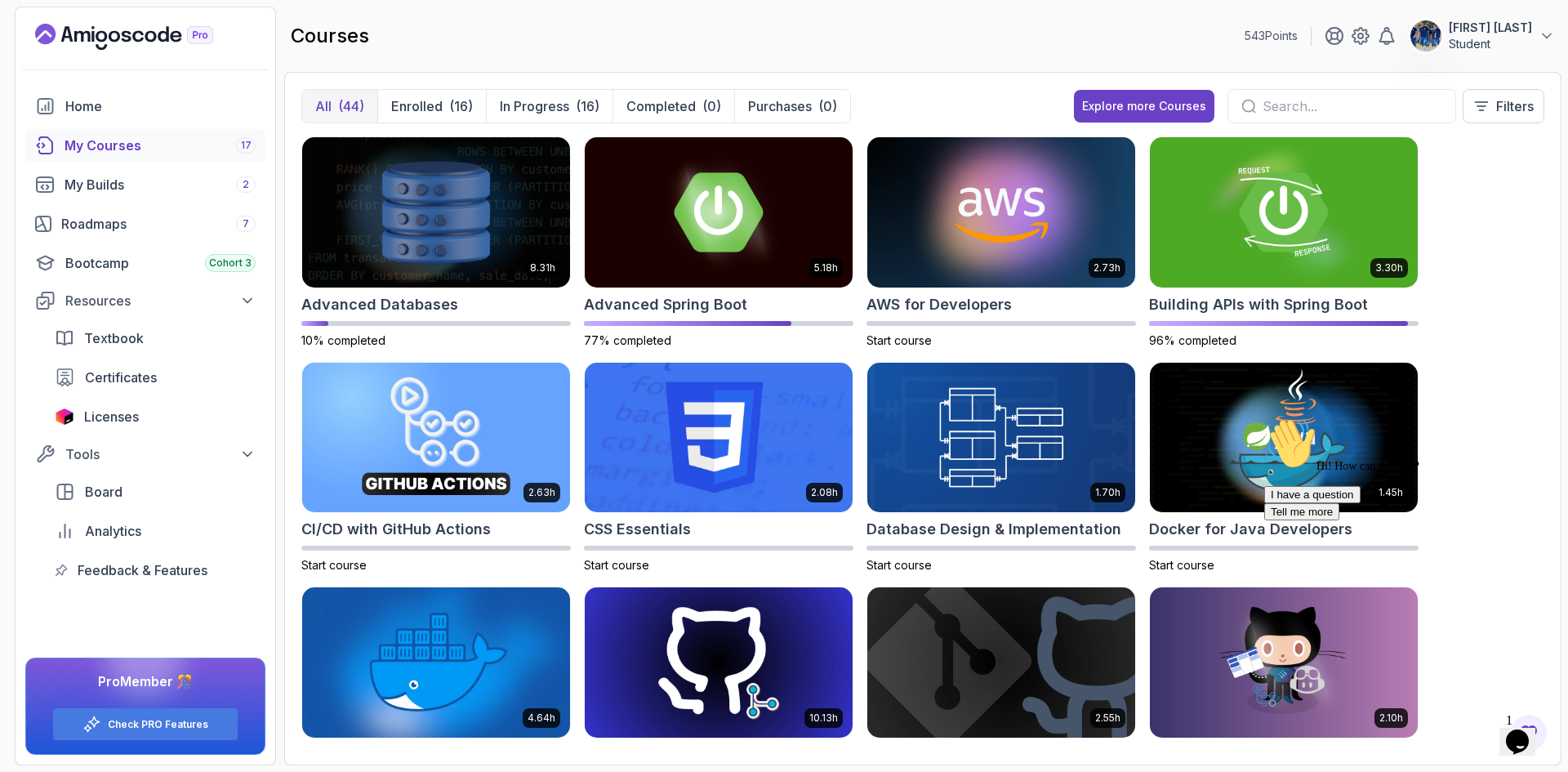 click at bounding box center (1264, 417) 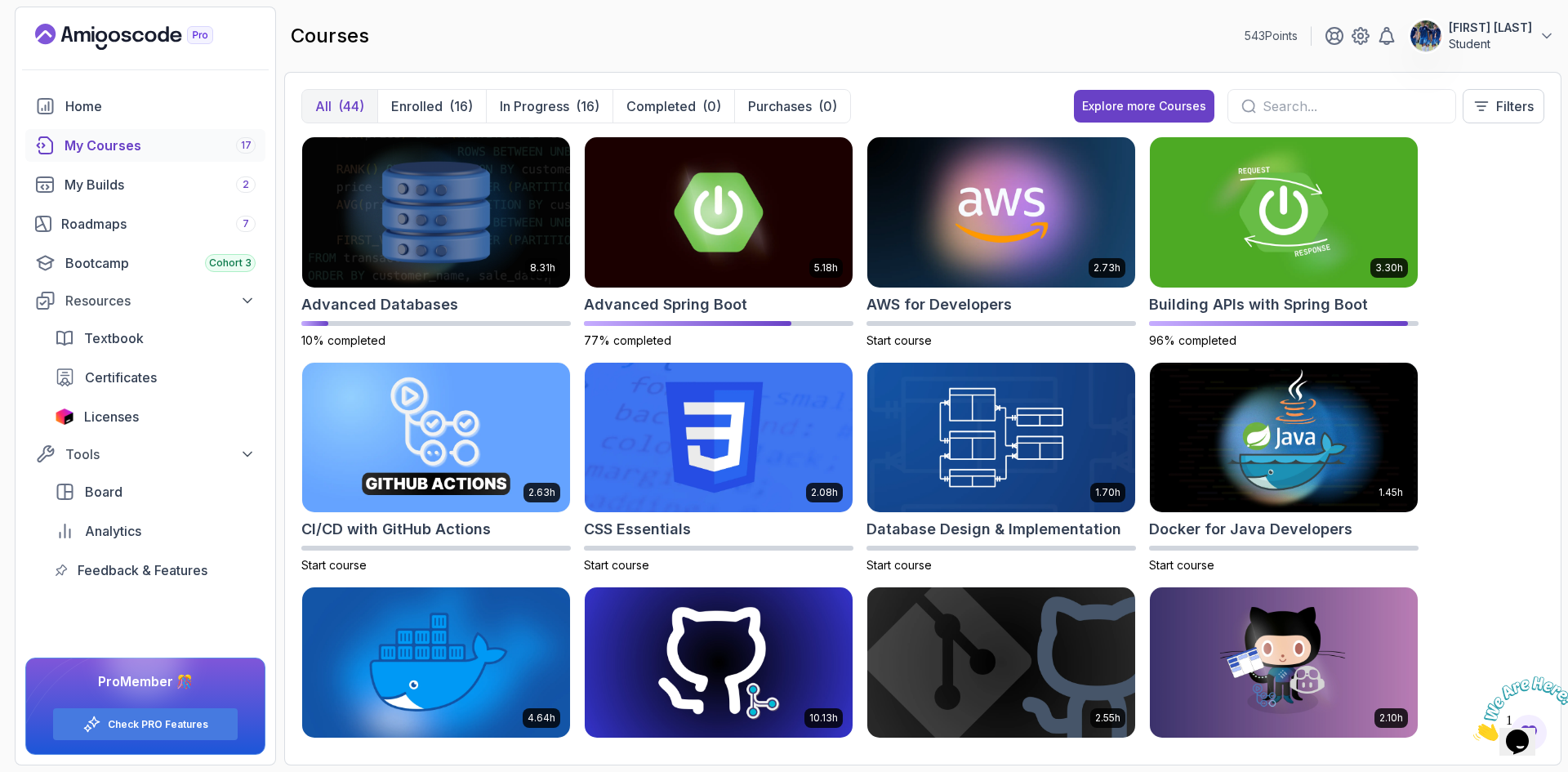 click at bounding box center [1473, 736] 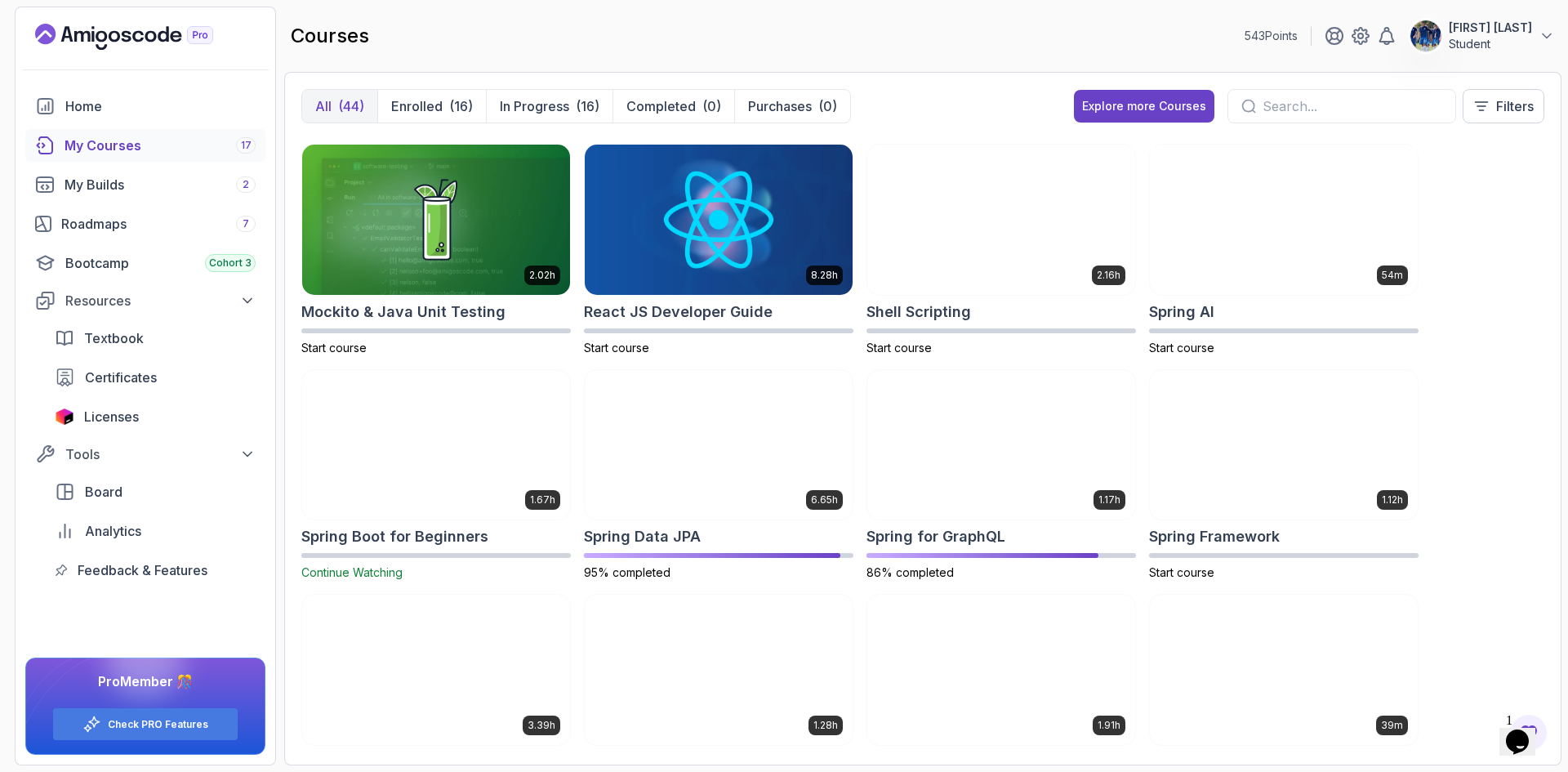 scroll, scrollTop: 1797, scrollLeft: 0, axis: vertical 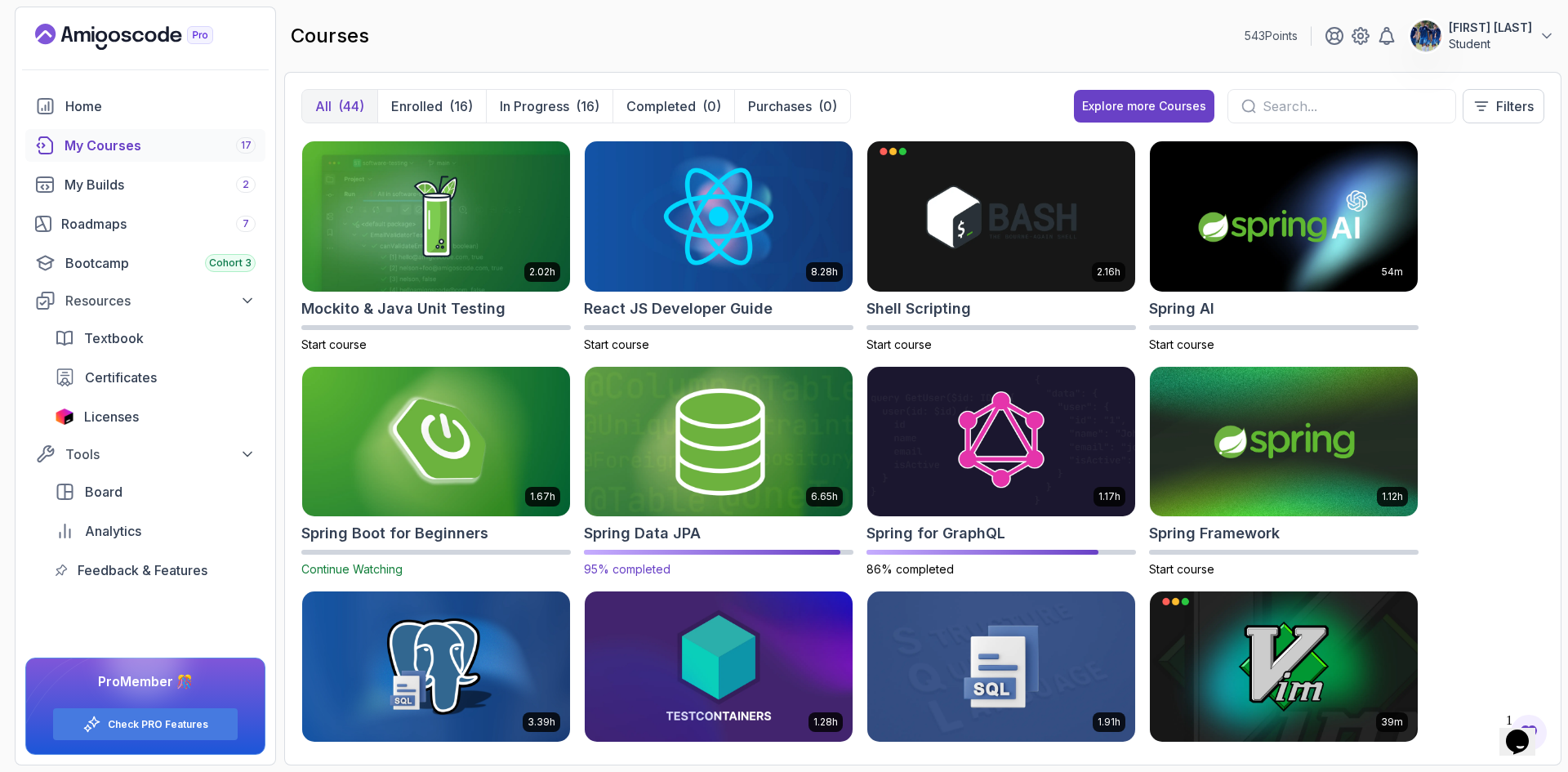 click at bounding box center [719, 441] 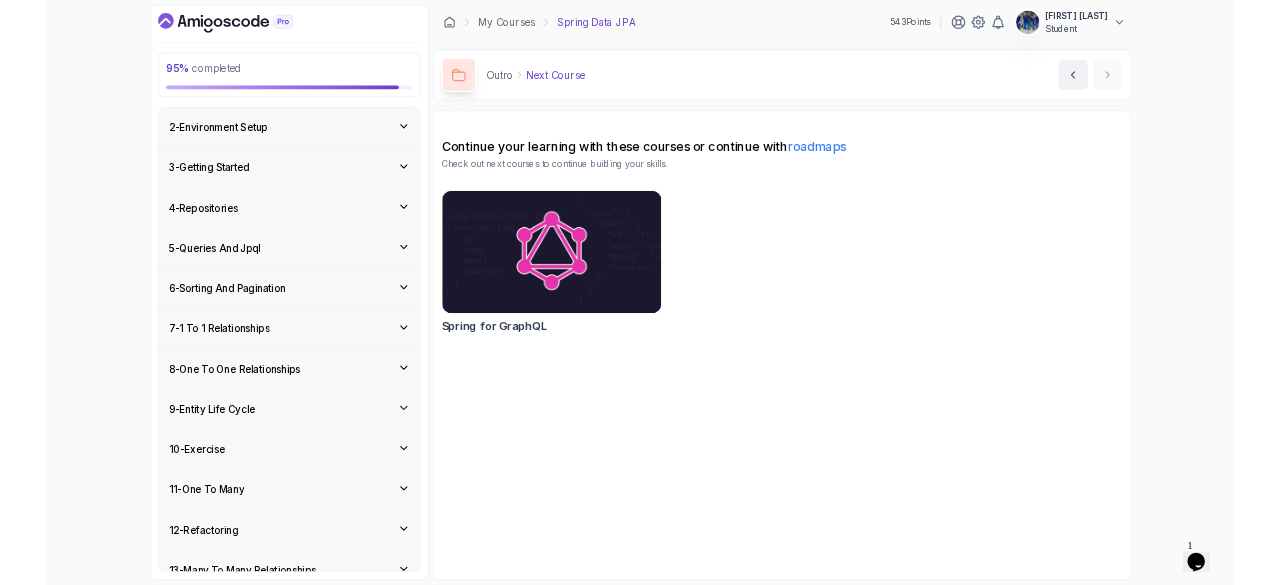 scroll, scrollTop: 100, scrollLeft: 0, axis: vertical 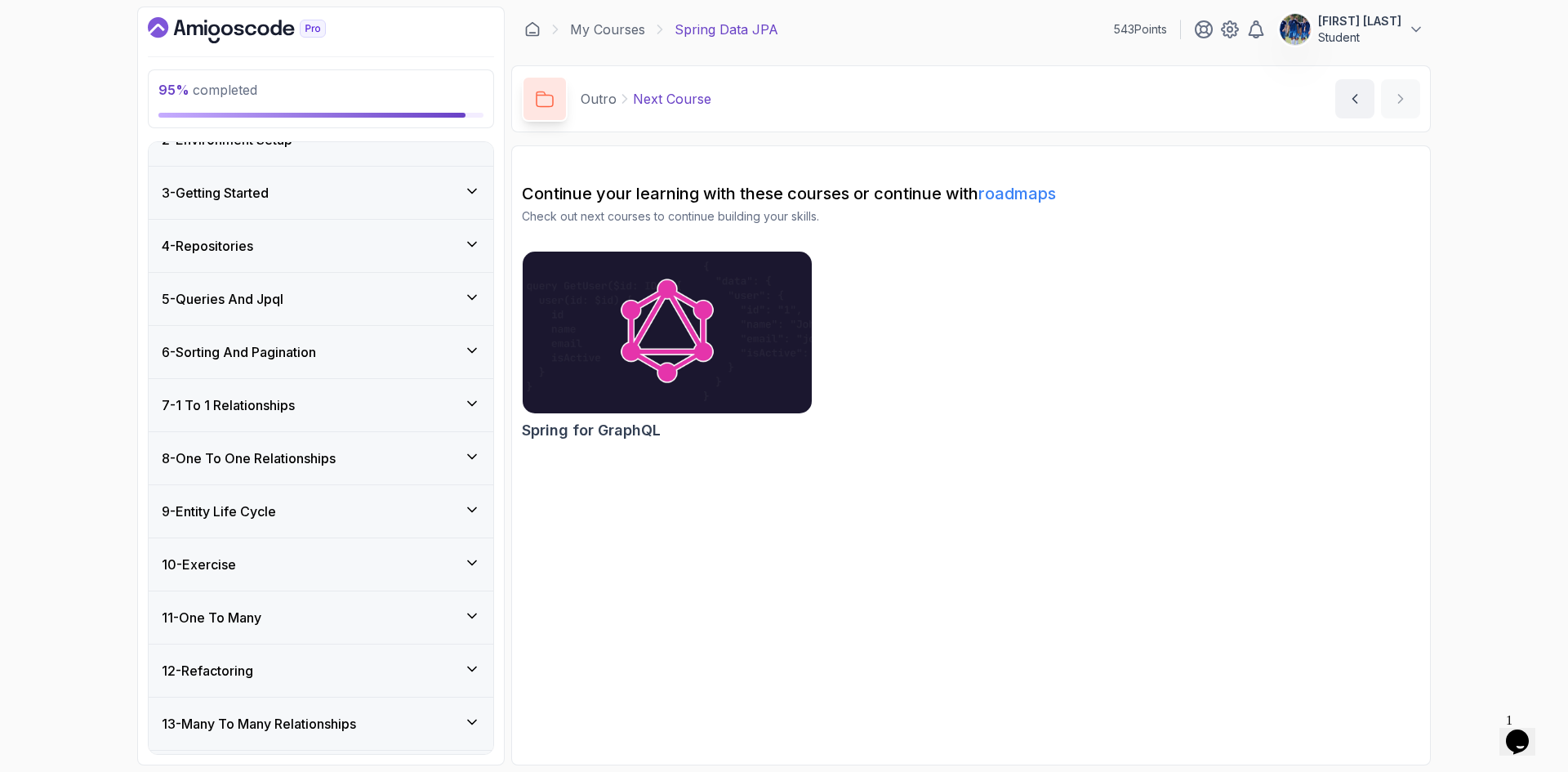click on "6  -  Sorting And Pagination" at bounding box center [321, 352] 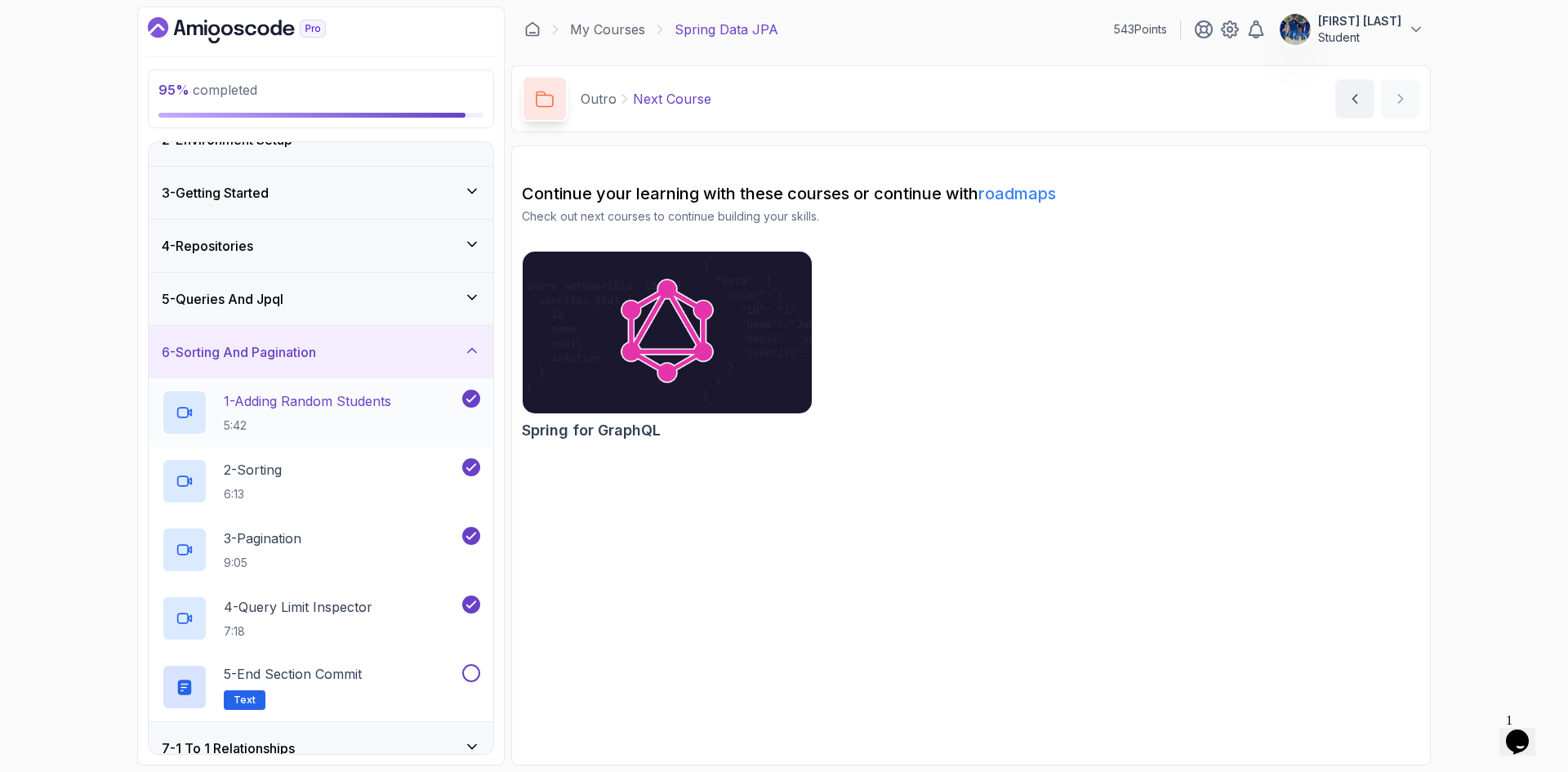 click on "1  -  Adding Random Students" at bounding box center (307, 401) 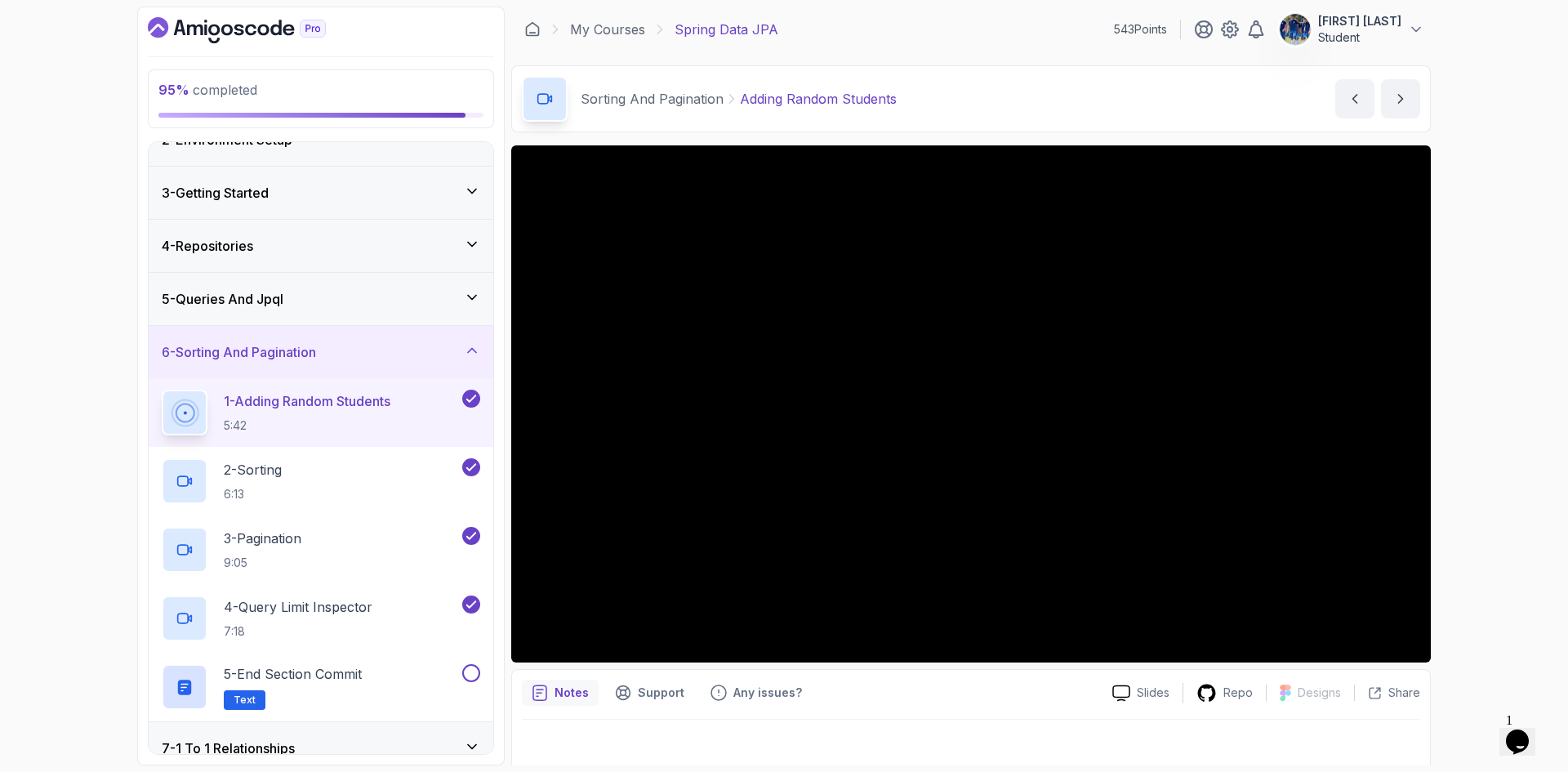 click on "1  -  Adding Random Students" at bounding box center (307, 401) 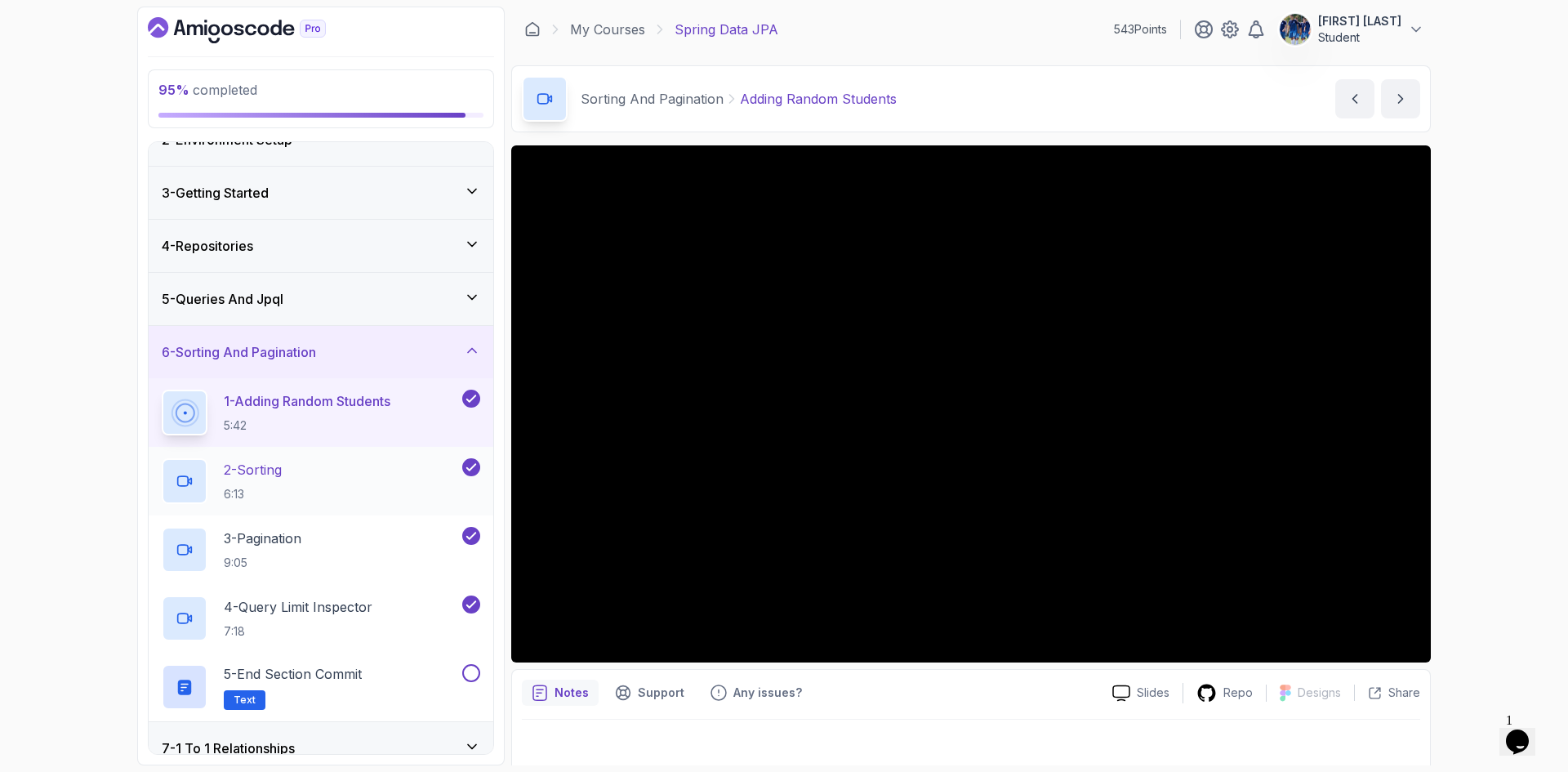 click on "2  -  Sorting 6:13" at bounding box center [310, 481] 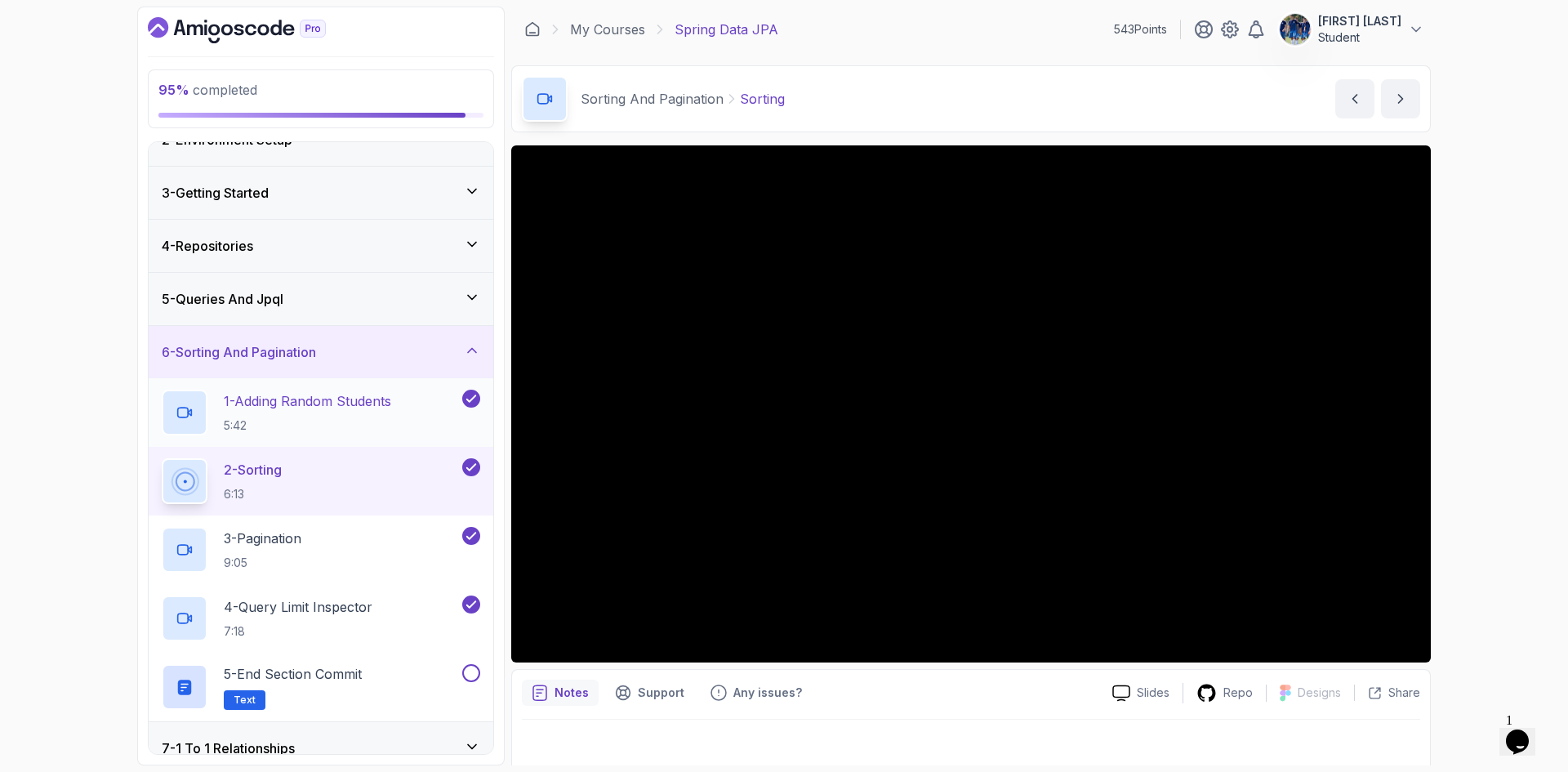 click on "5:42" at bounding box center (307, 426) 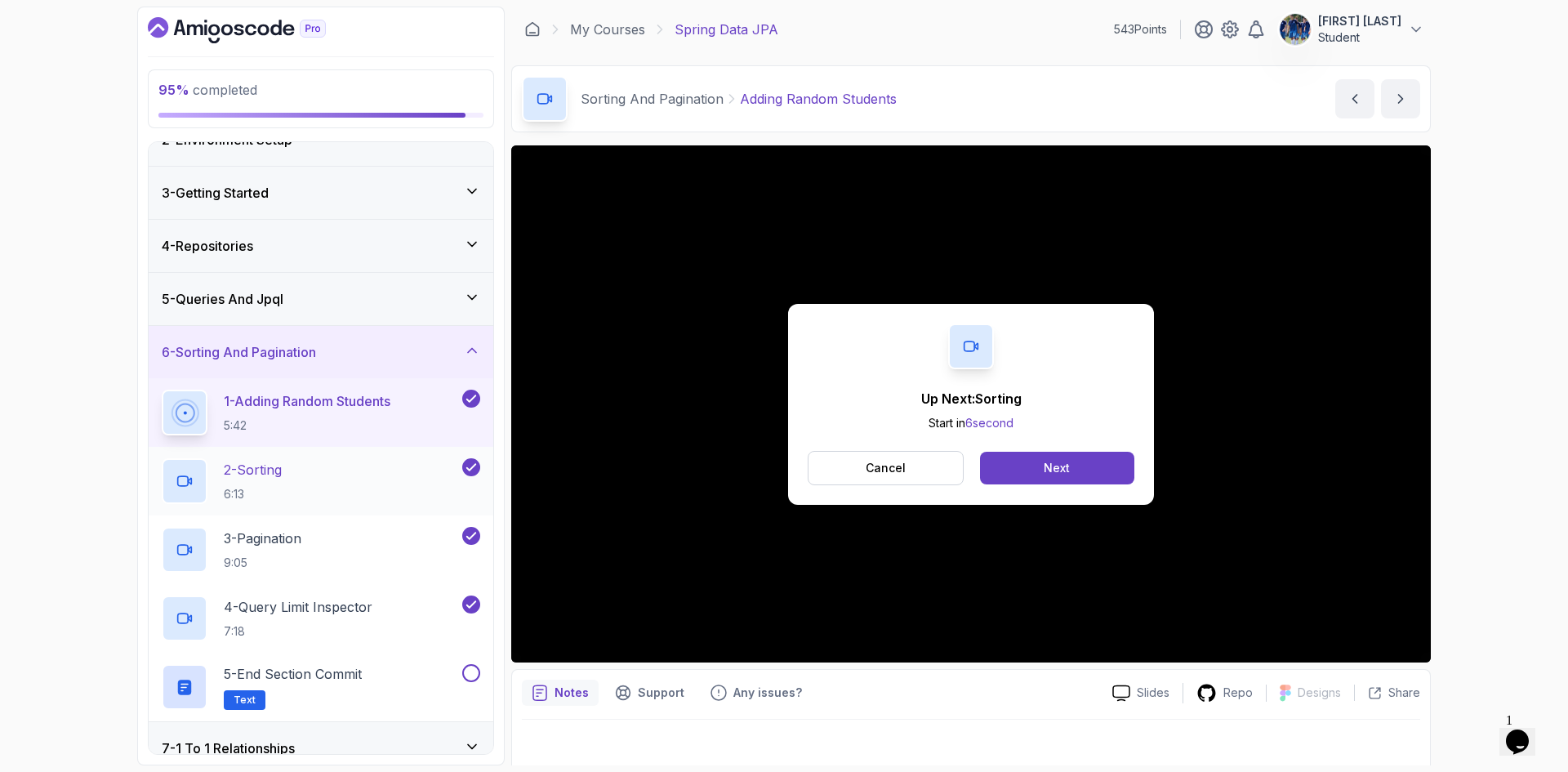 click on "2  -  Sorting 6:13" at bounding box center (310, 481) 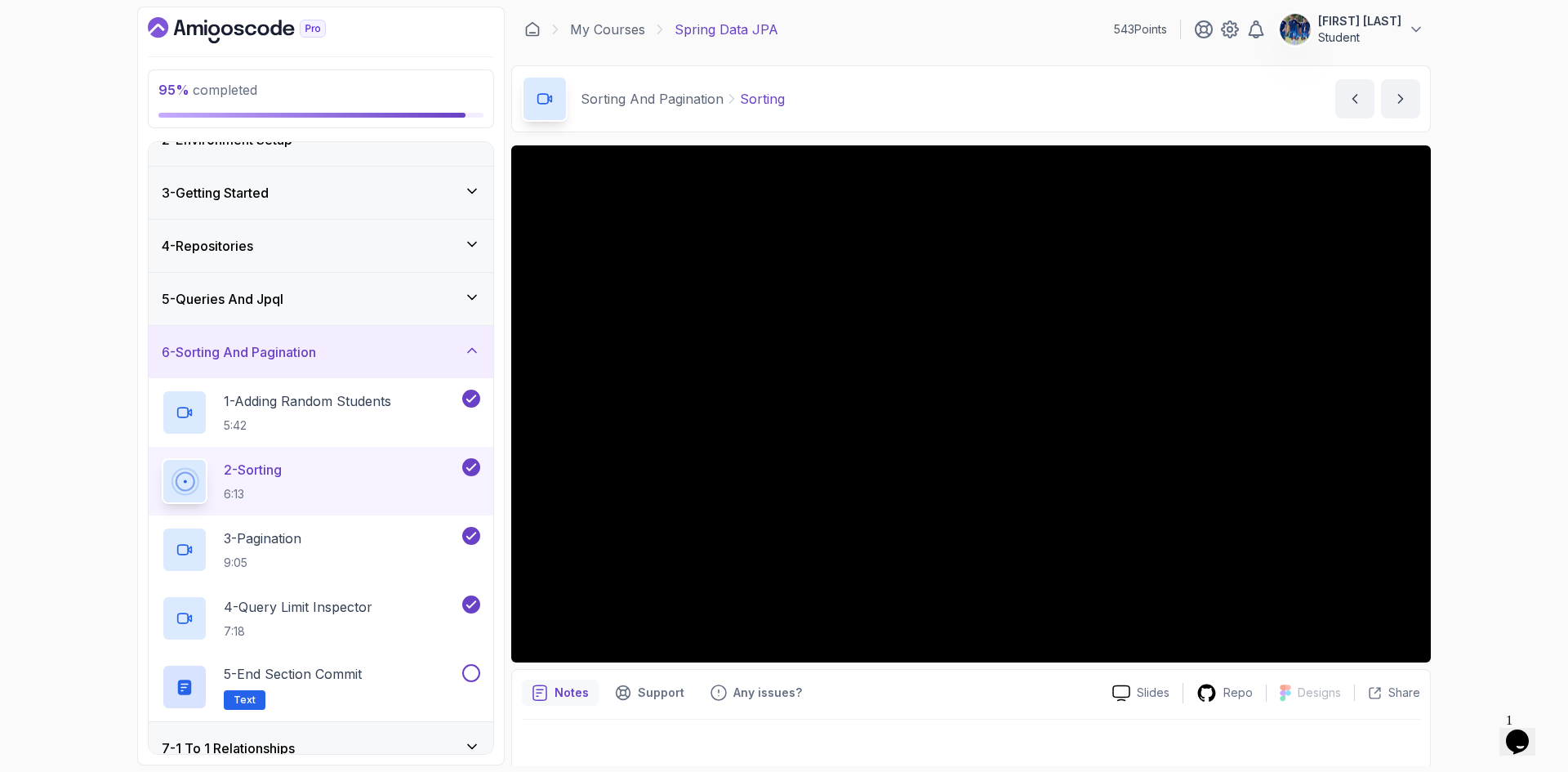 click at bounding box center (971, 743) 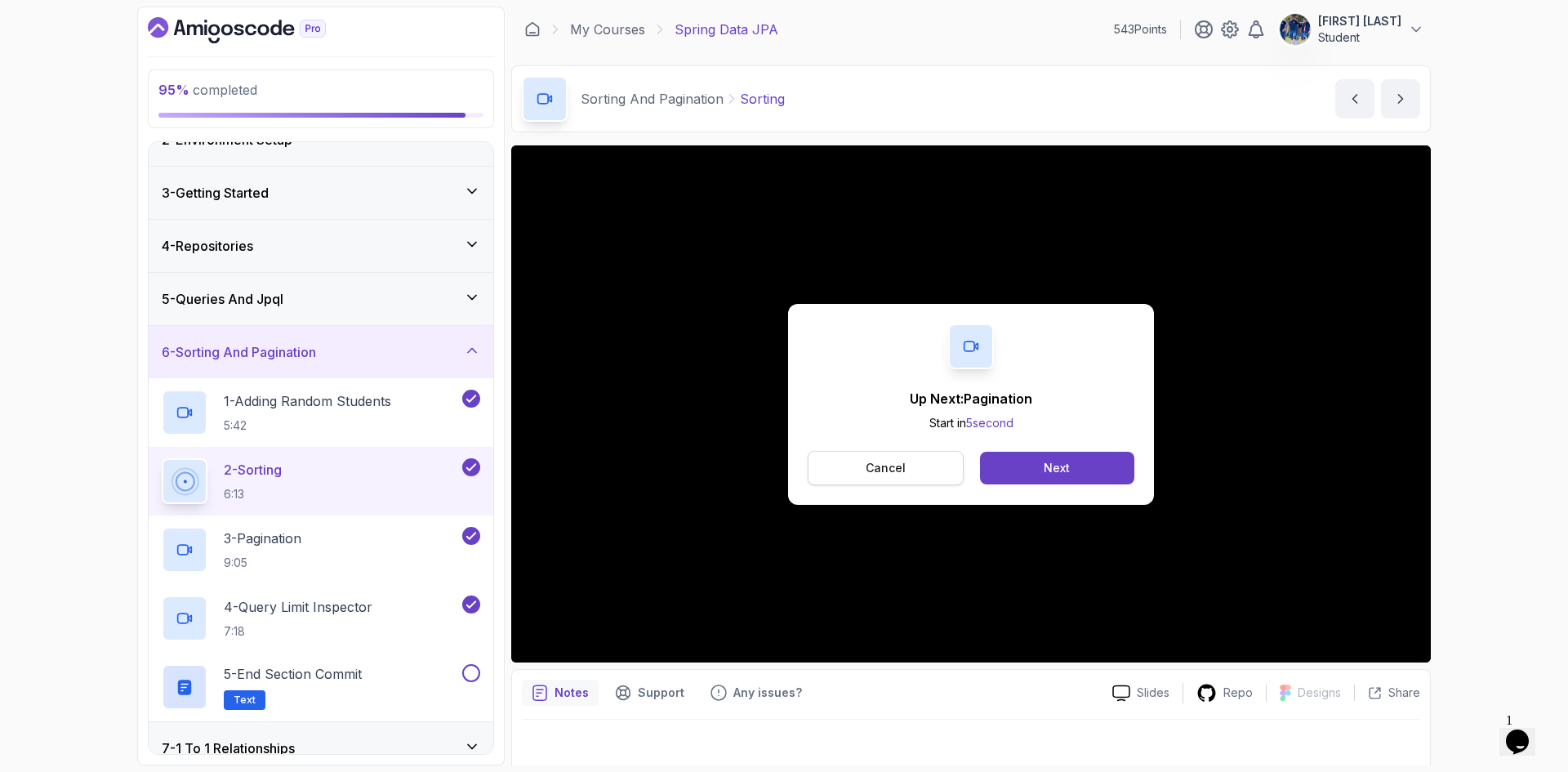 click on "Cancel" at bounding box center [885, 468] 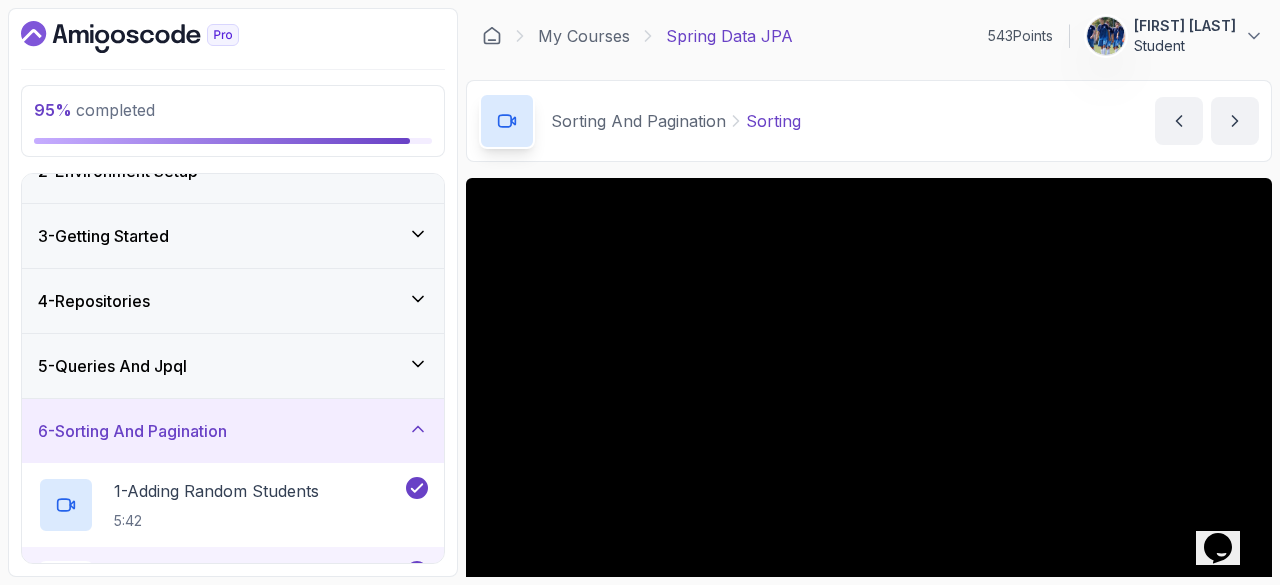 scroll, scrollTop: 100, scrollLeft: 0, axis: vertical 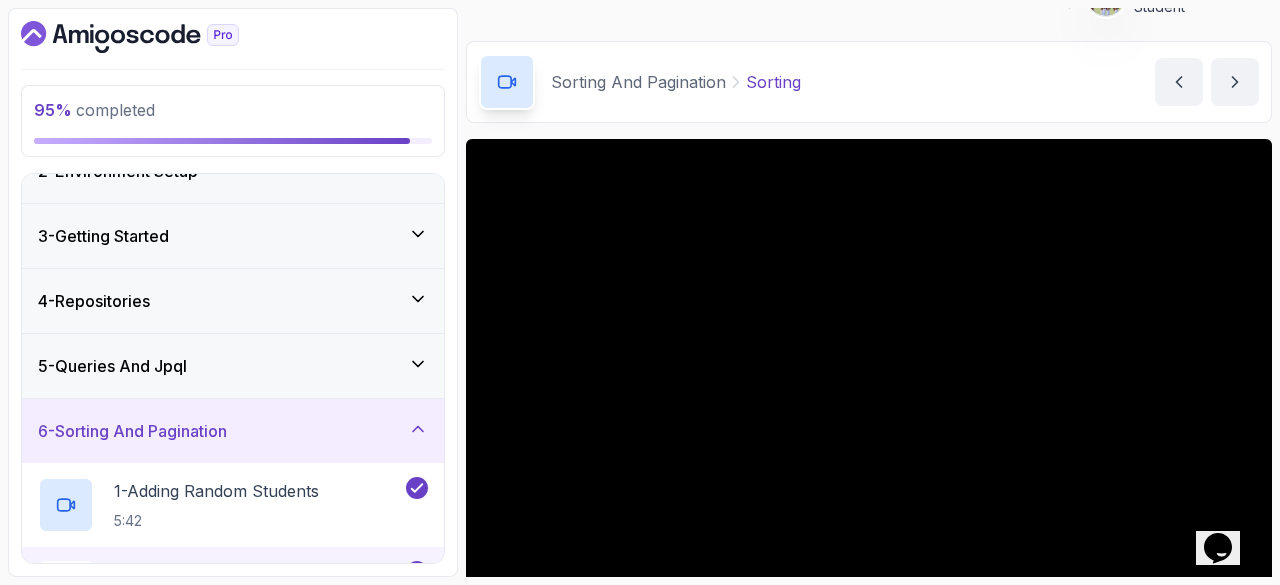 click on "Sorting And Pagination Sorting Sorting by  nelson" at bounding box center [869, 82] 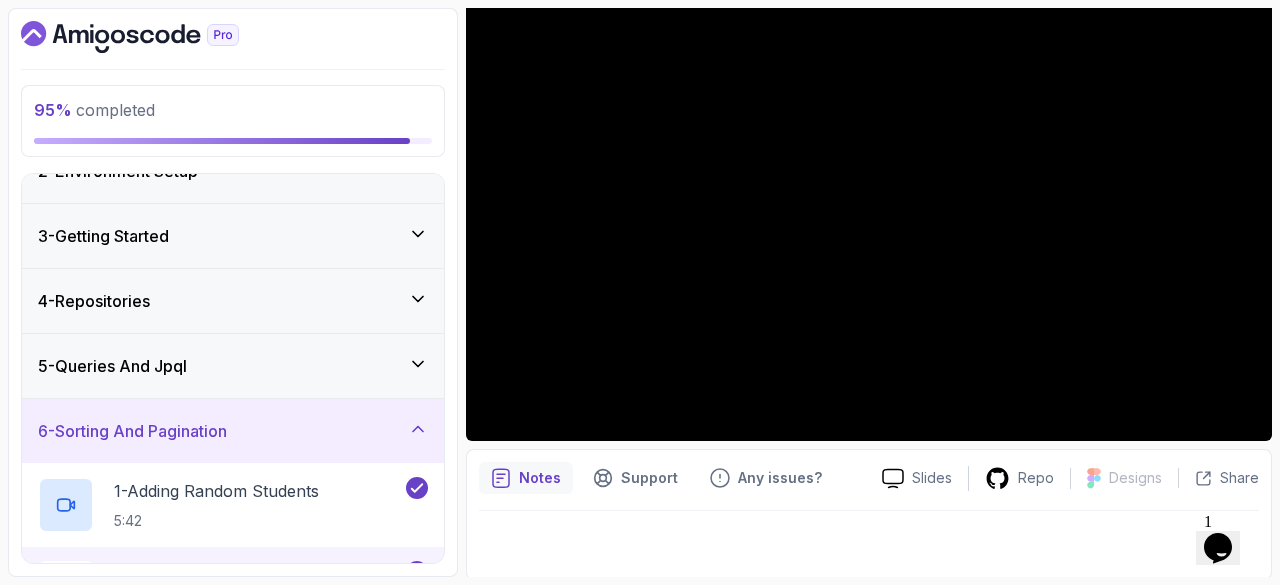 scroll, scrollTop: 192, scrollLeft: 0, axis: vertical 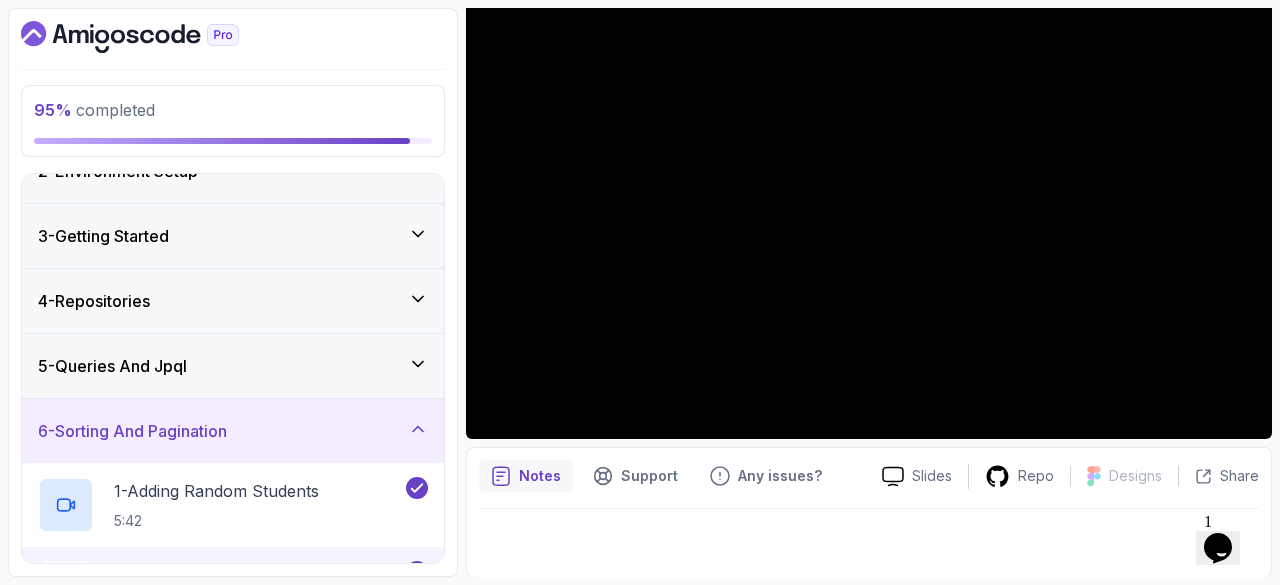 type 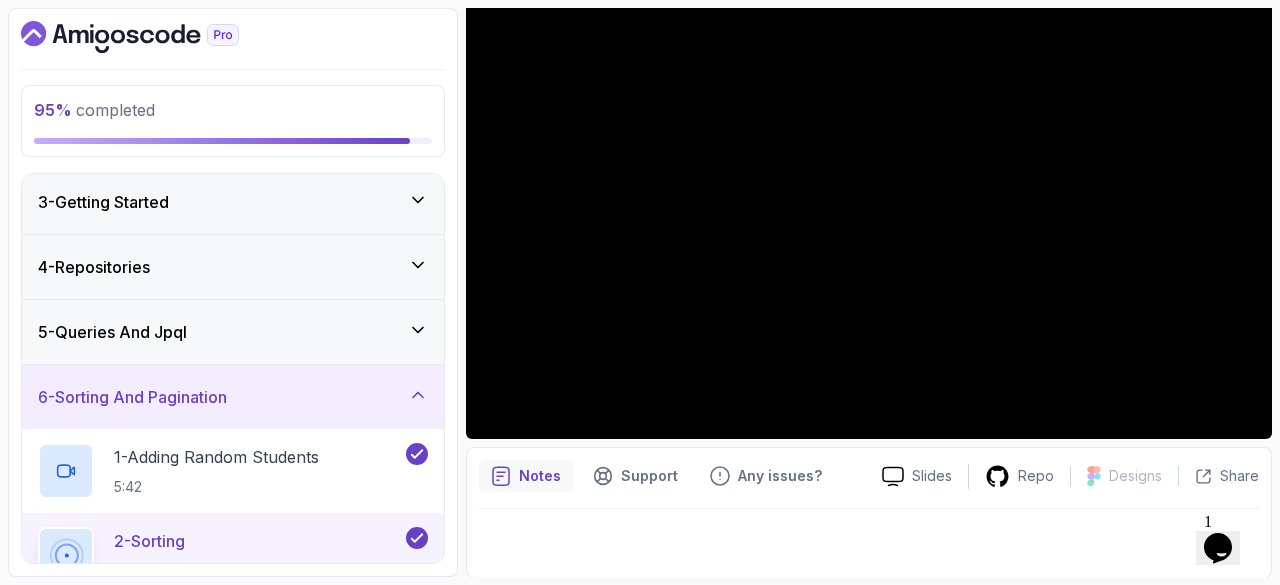 click on "6  -  Sorting And Pagination 1  -  Adding Random Students 5:42 2  -  Sorting 6:13 3  -  Pagination 9:05 4  -  Query Limit Inspector 7:18 5  -  End Section Commit Text" at bounding box center (233, 607) 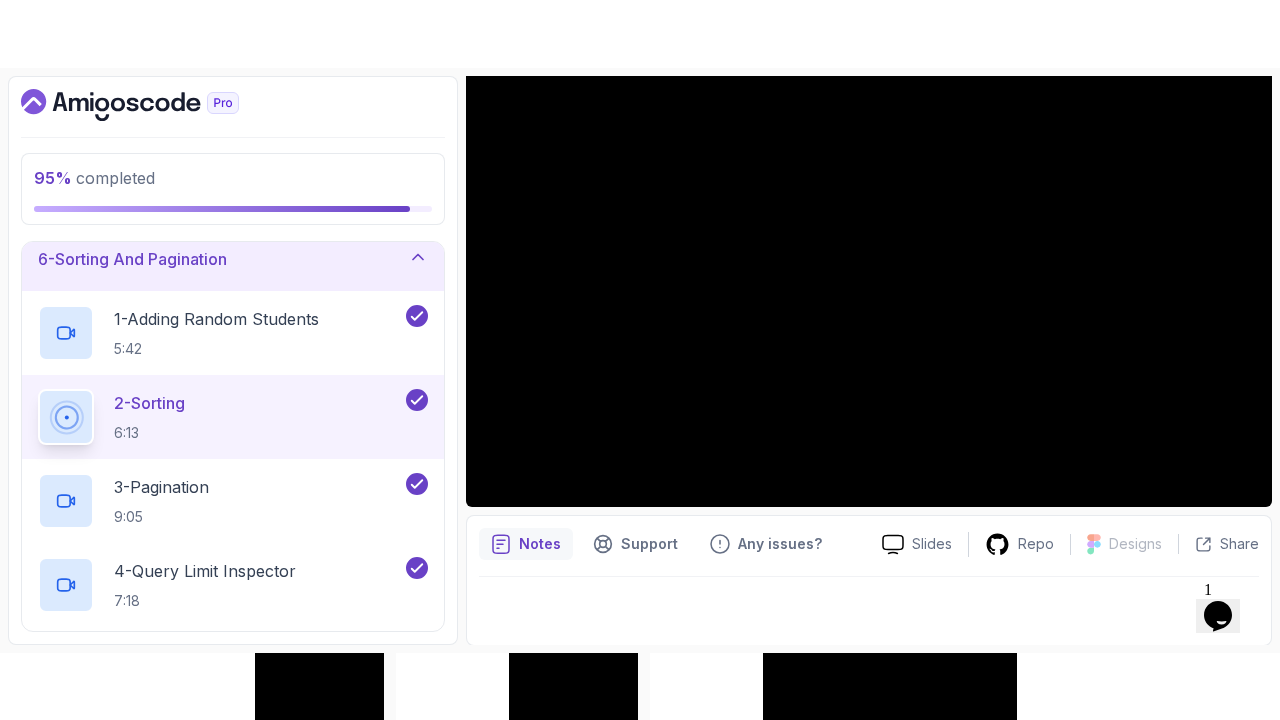 scroll, scrollTop: 380, scrollLeft: 0, axis: vertical 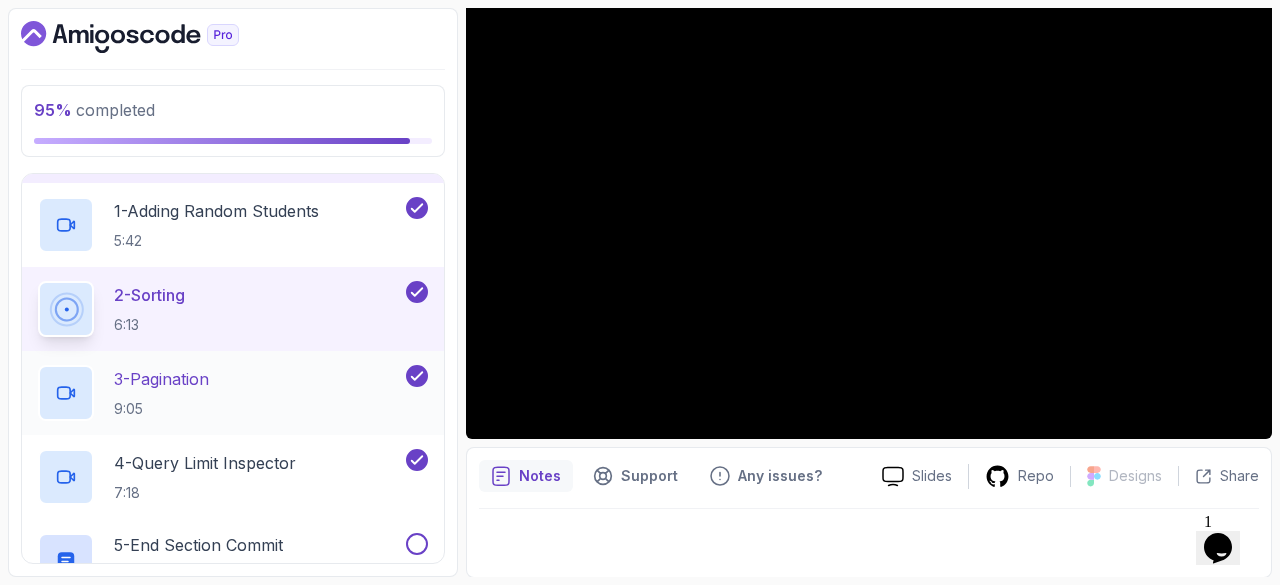 click on "3  -  Pagination 9:05" at bounding box center (220, 393) 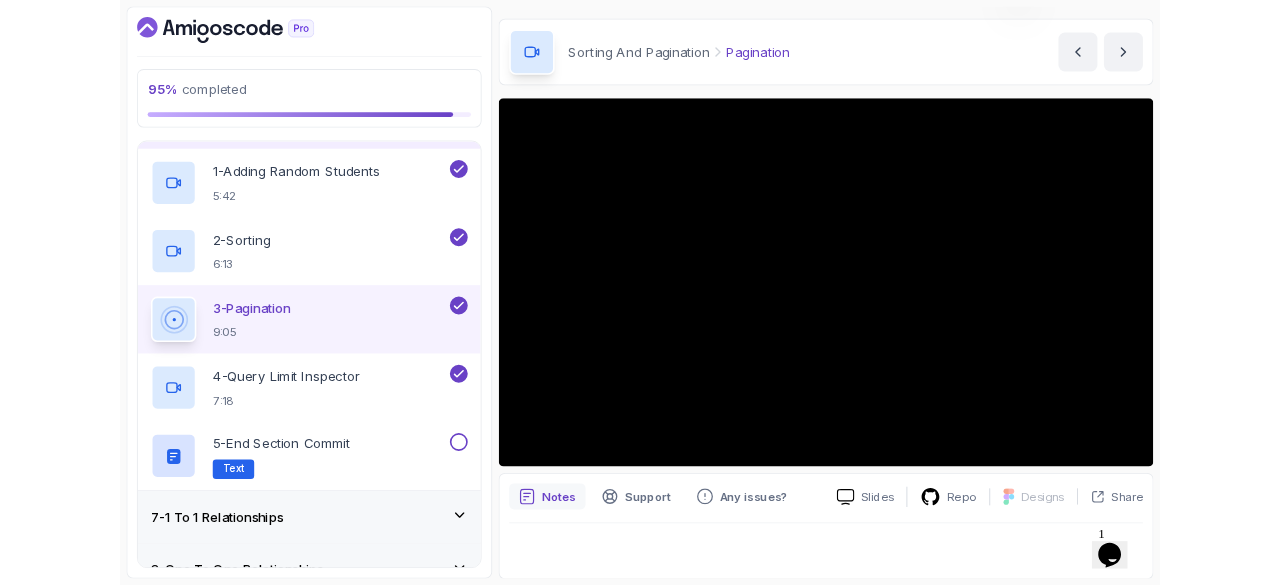 scroll, scrollTop: 192, scrollLeft: 0, axis: vertical 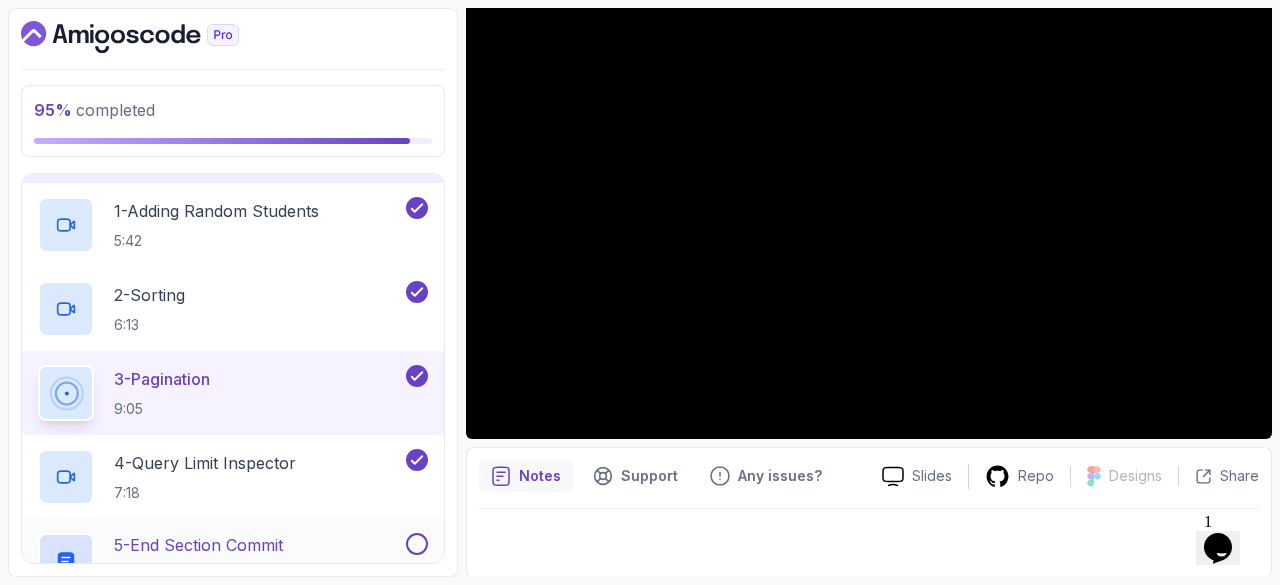 click on "5  -  End Section Commit" at bounding box center [198, 545] 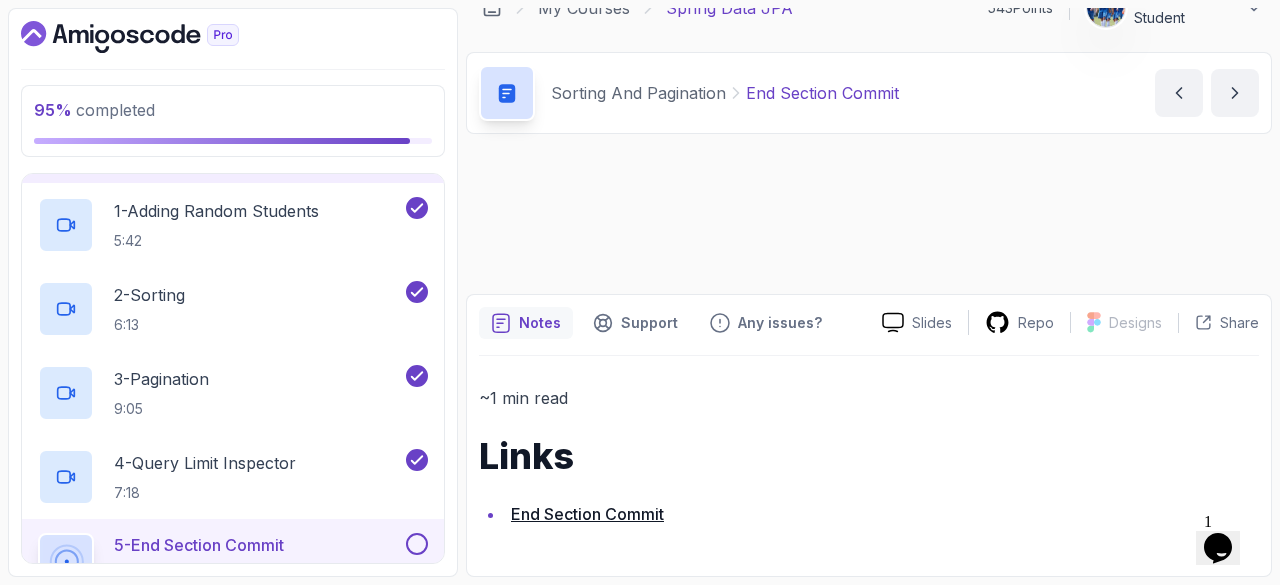 scroll, scrollTop: 0, scrollLeft: 0, axis: both 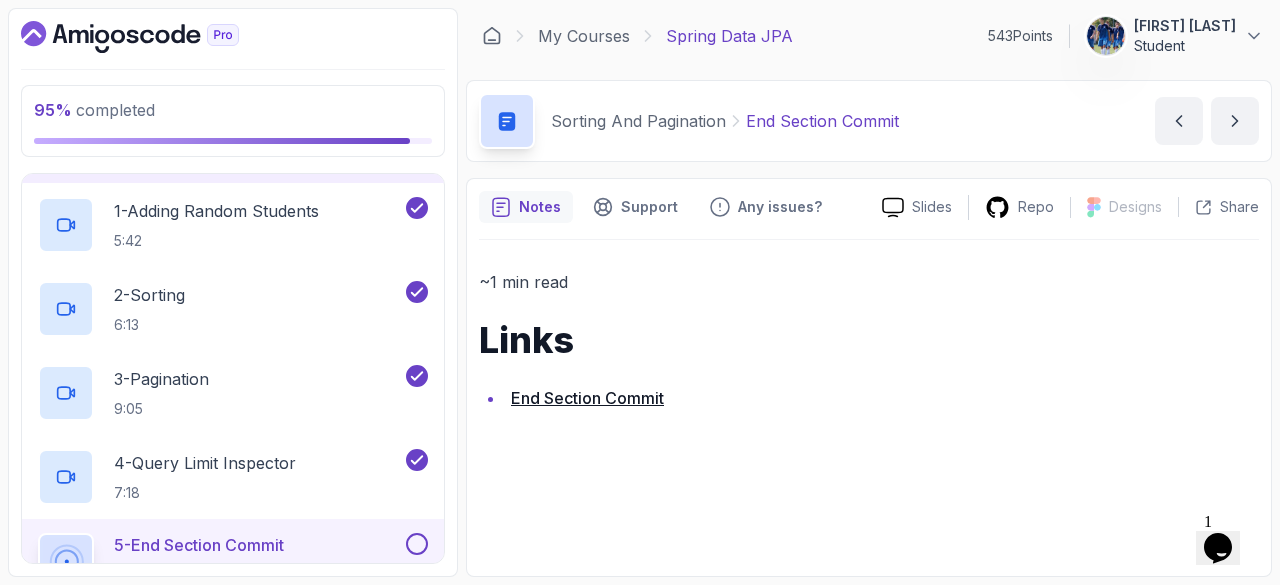 click on "End Section Commit" at bounding box center (587, 398) 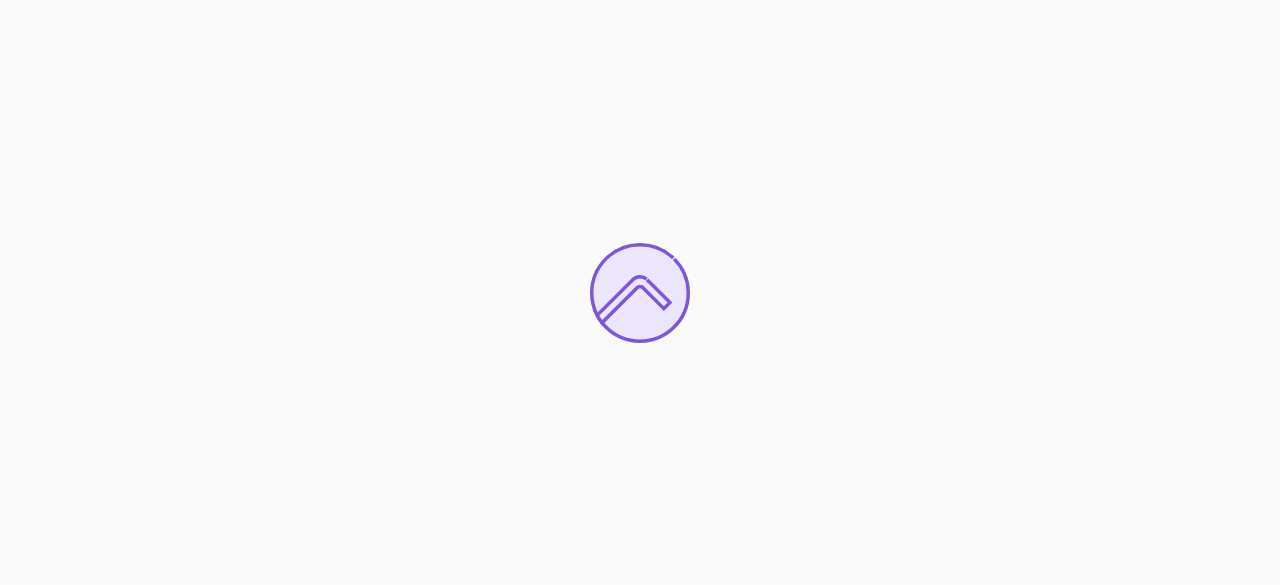 scroll, scrollTop: 0, scrollLeft: 0, axis: both 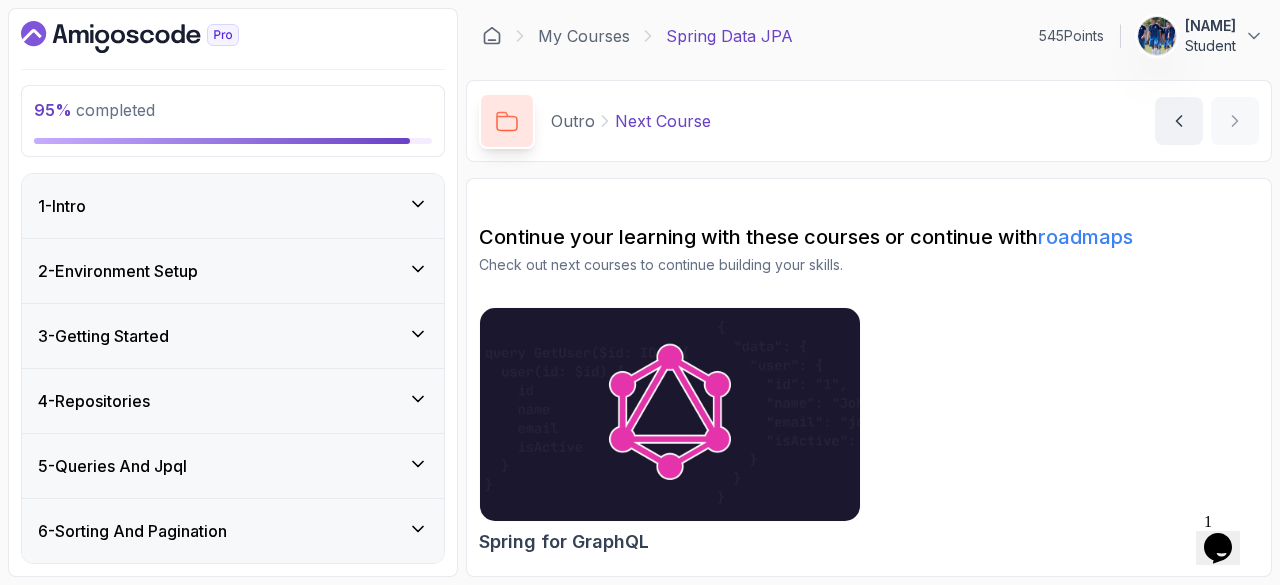 click on "95 % completed 1  -  Intro 2  -  Environment Setup 3  -  Getting Started 4  -  Repositories 5  -  Queries And Jpql 6  -  Sorting And Pagination 7  -  1 To 1 Relationships 8  -  One To One Relationships 9  -  Entity Life Cycle 10  -  Exercise 11  -  One To Many 12  -  Refactoring 13  -  Many To Many Relationships 14  -  Embeding And Mapsid 15  -  Soft Delete 16  -  Auditing And Entity Lifecycle Events 17  -  Data Transfer Objects 18  -  Tostring And Equals And Hashcode 19  -  Database Versioning And Scheme Evolution 20  -  Database Transactions 21  -  Outro 1  -  Feedback feedback 2  -  Next Course related-courses" at bounding box center (233, 292) 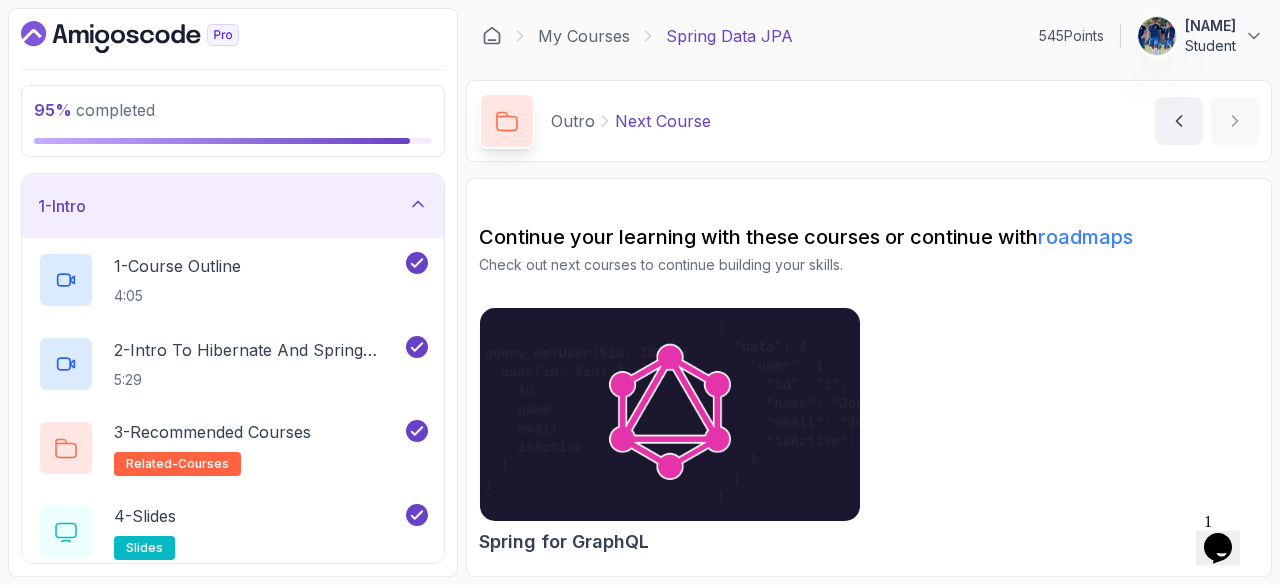 type 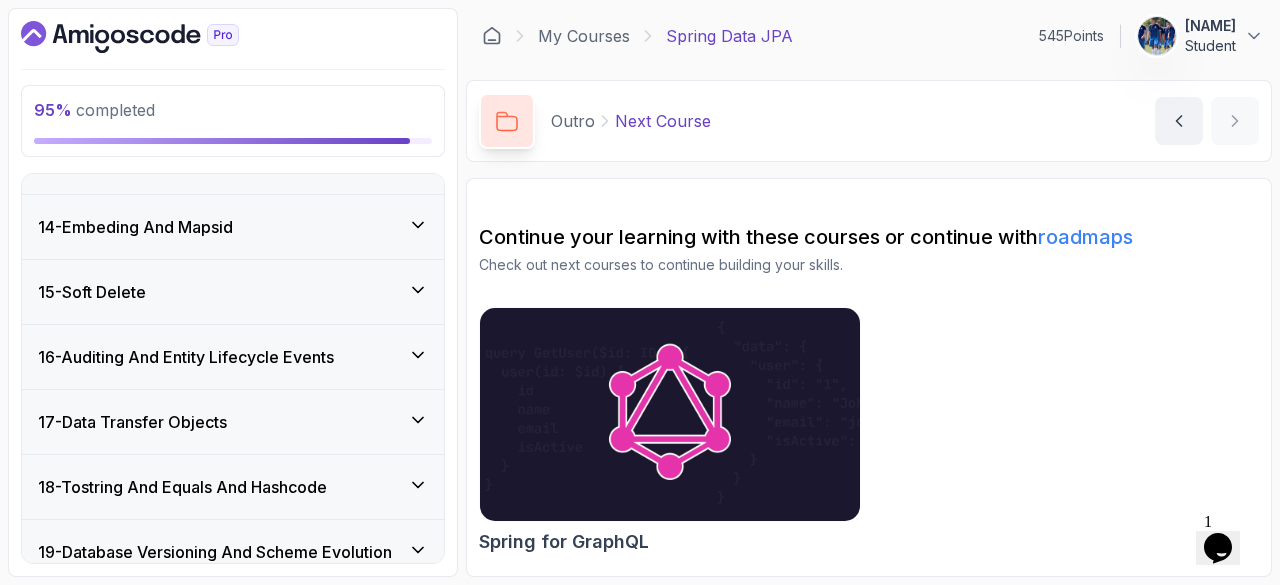 scroll, scrollTop: 1200, scrollLeft: 0, axis: vertical 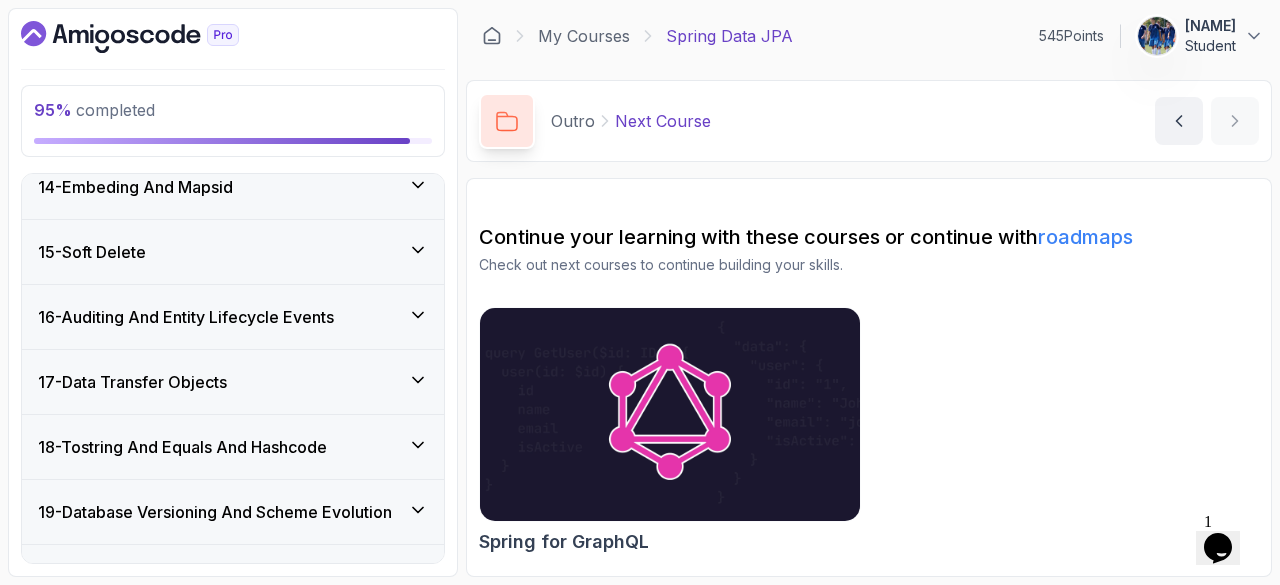 click on "15  -  Soft Delete" at bounding box center (233, 252) 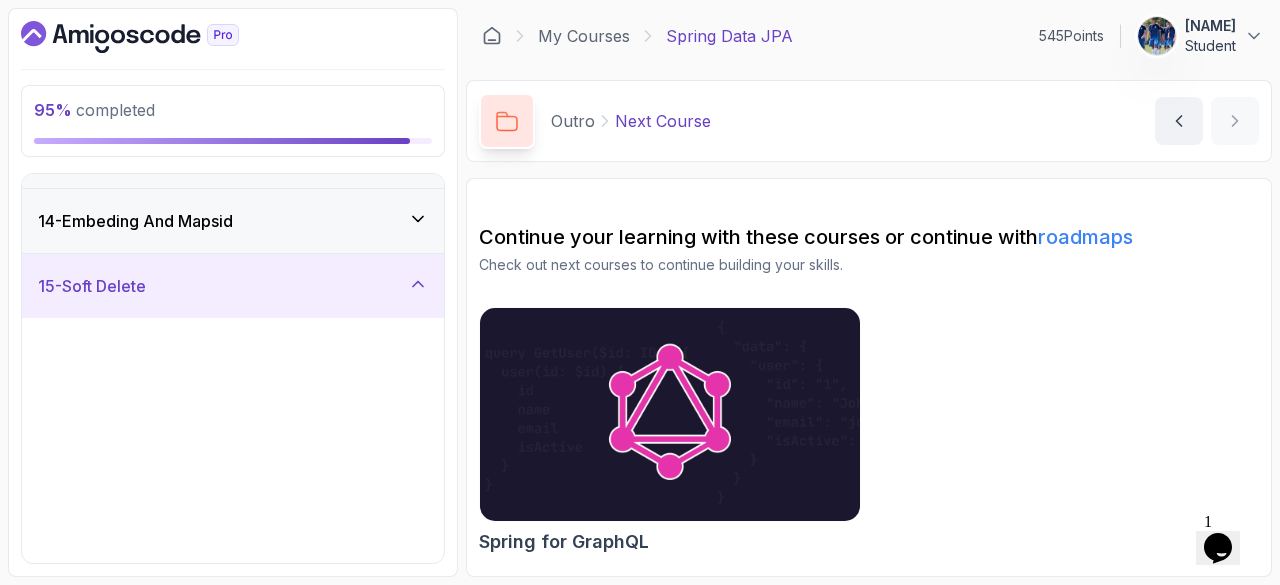 scroll, scrollTop: 864, scrollLeft: 0, axis: vertical 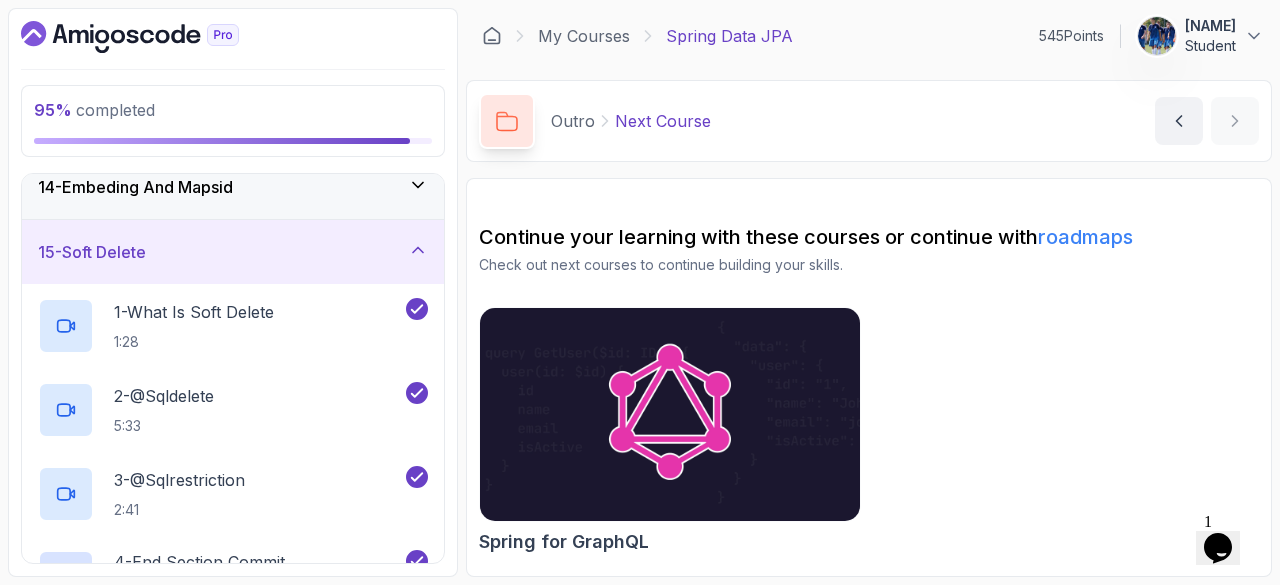 type 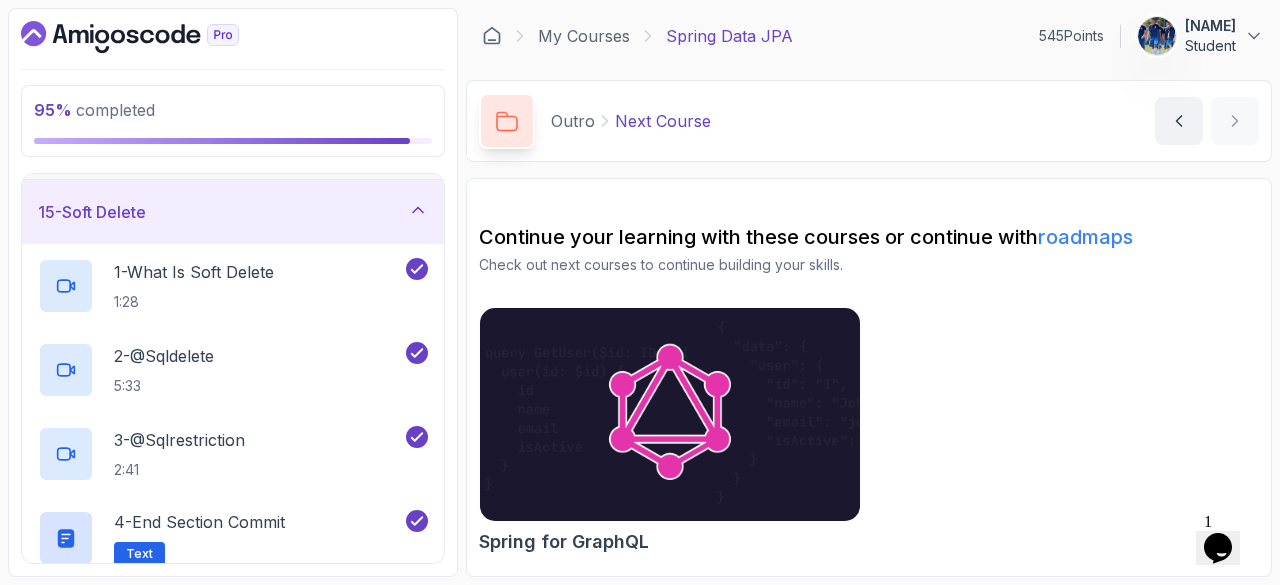 scroll, scrollTop: 904, scrollLeft: 0, axis: vertical 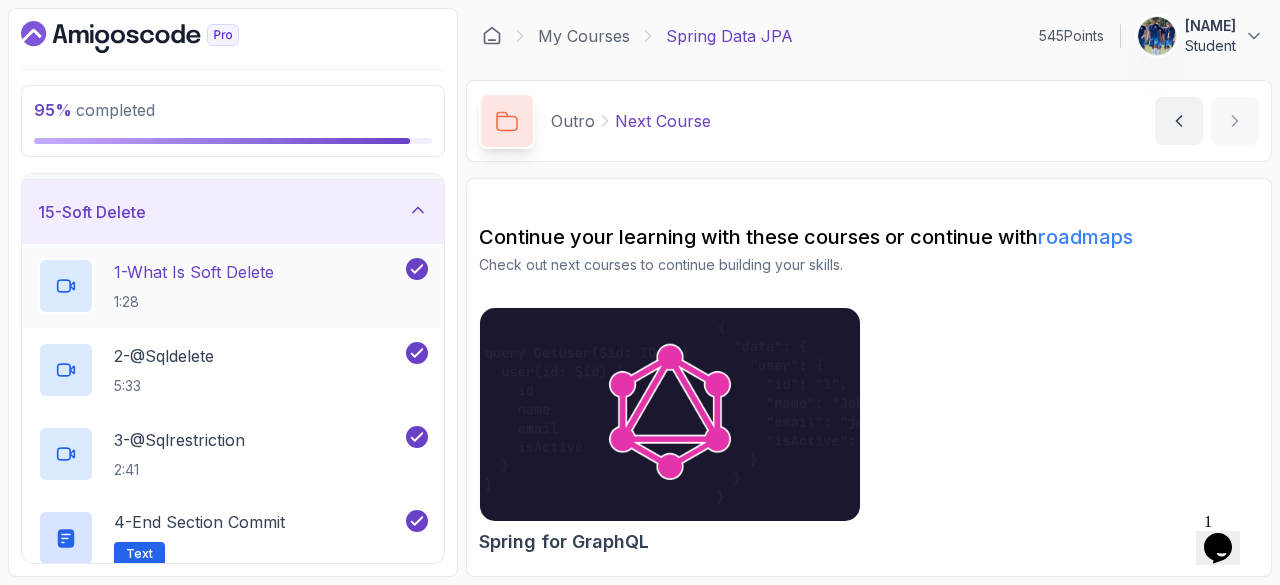 click on "1  -  What Is Soft Delete 1:28" at bounding box center [220, 286] 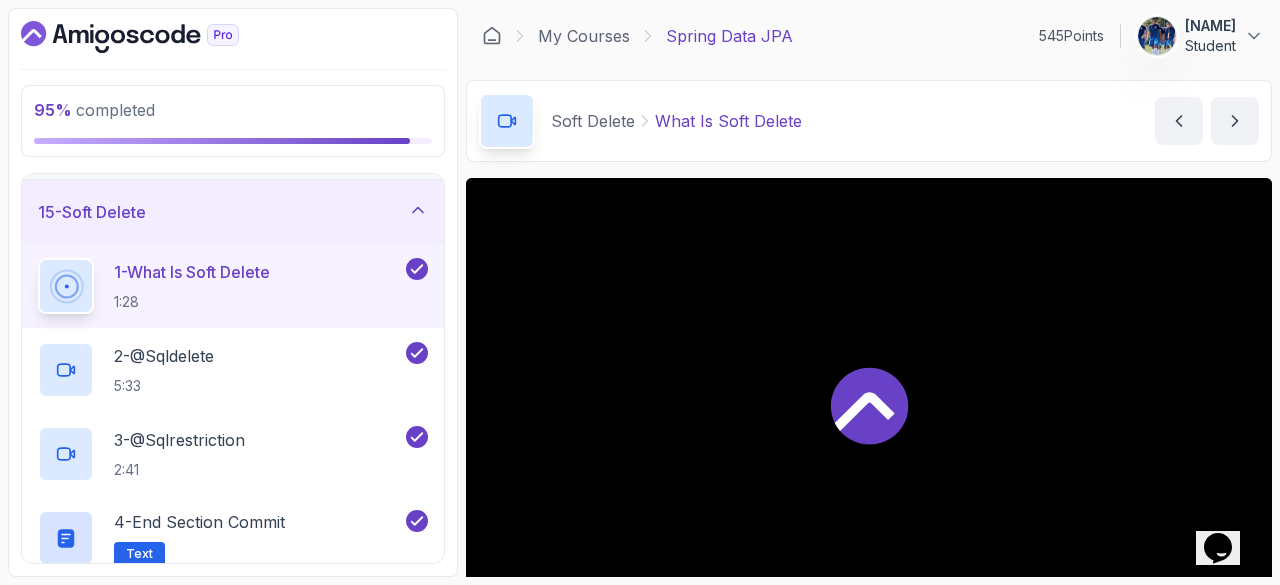 type 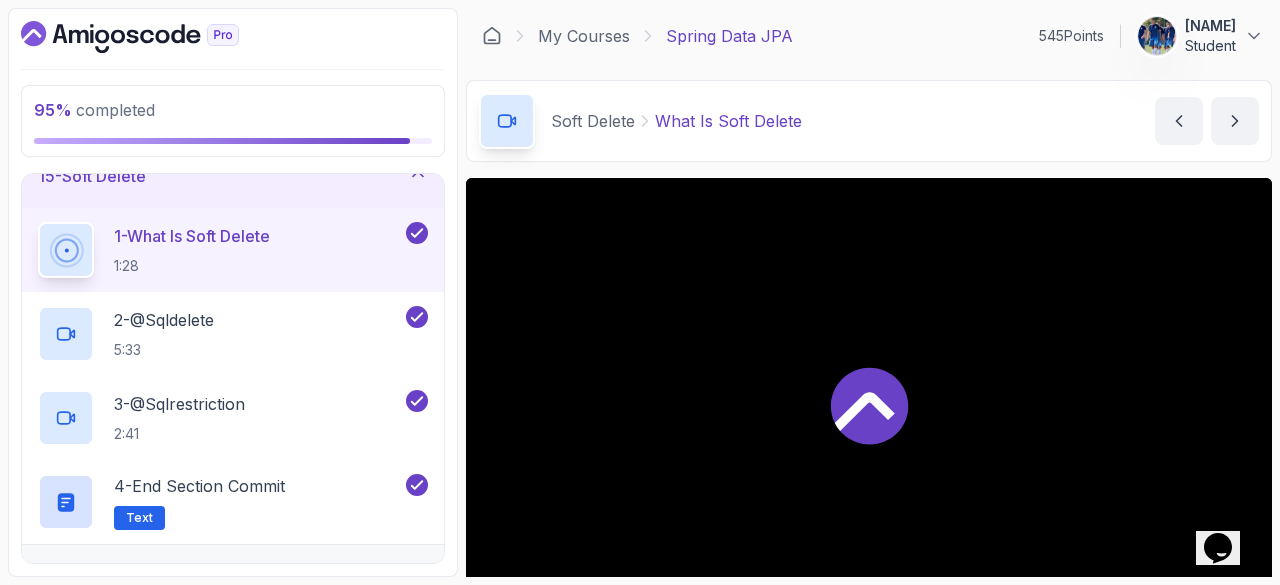scroll, scrollTop: 944, scrollLeft: 0, axis: vertical 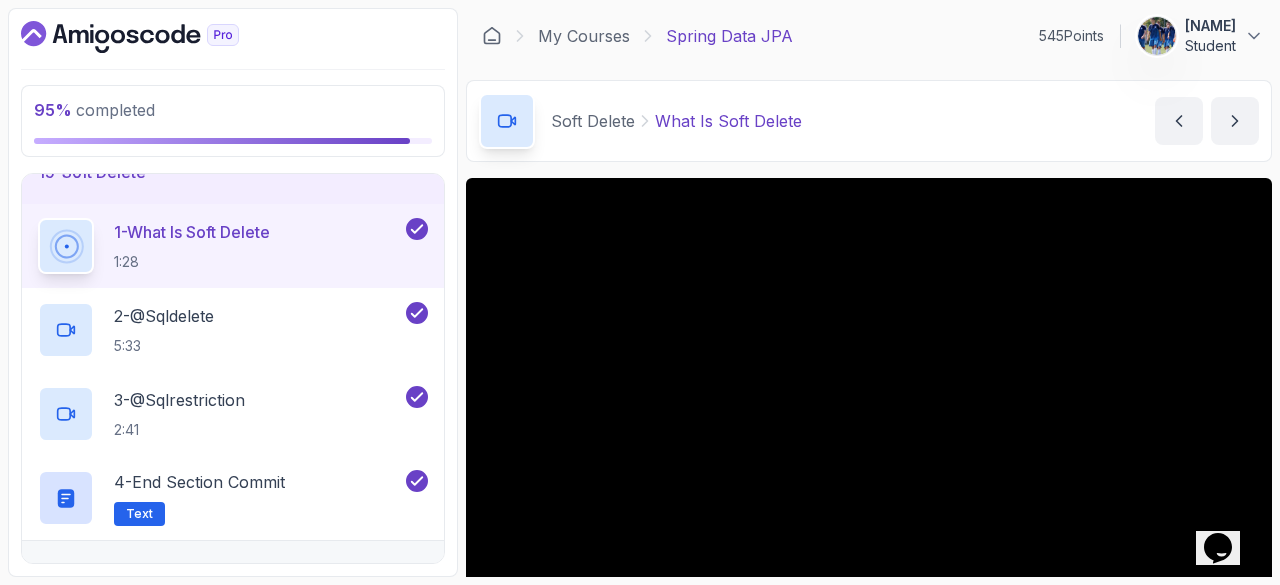 click on "Soft Delete What Is Soft Delete What Is Soft Delete by  nelson" at bounding box center (869, 121) 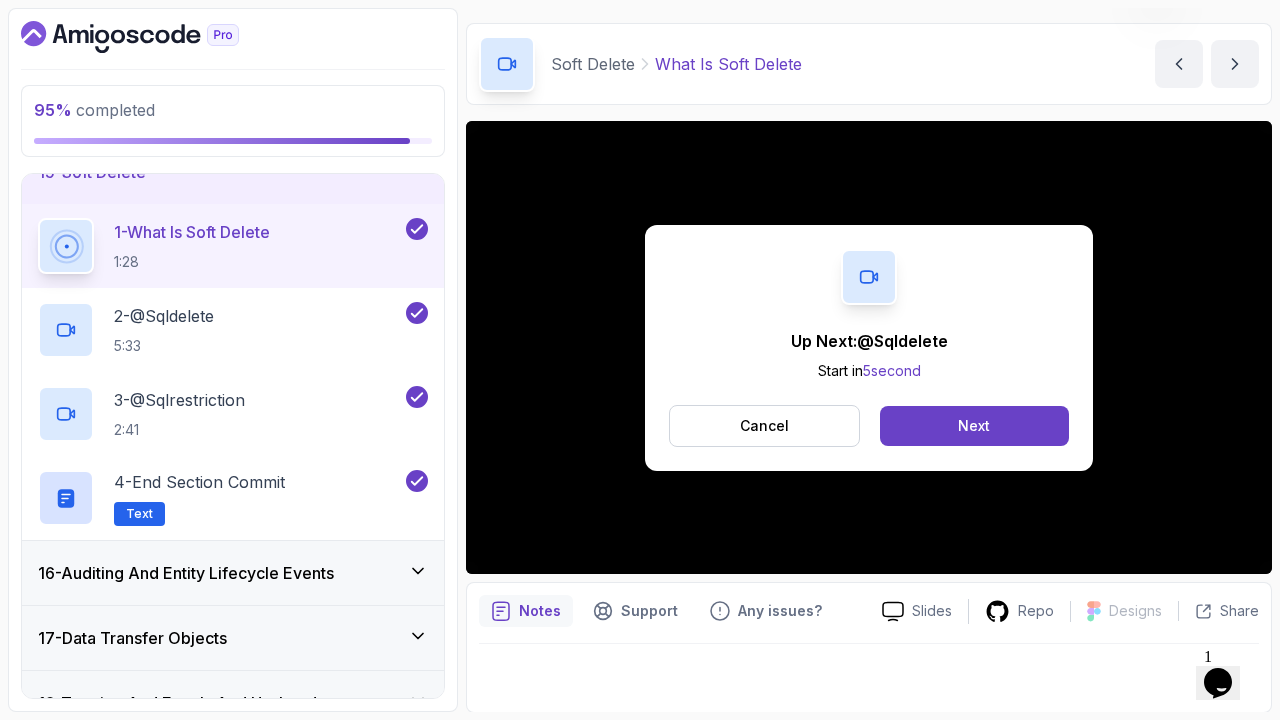 scroll, scrollTop: 160, scrollLeft: 0, axis: vertical 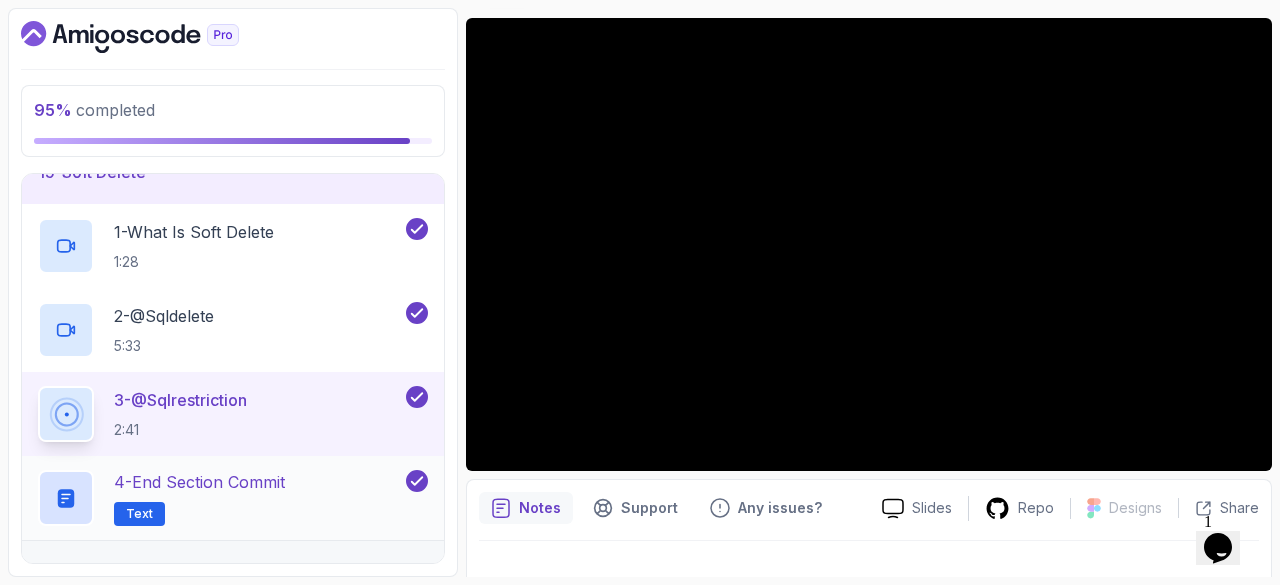 click on "4  -  End Section Commit Text" at bounding box center (199, 498) 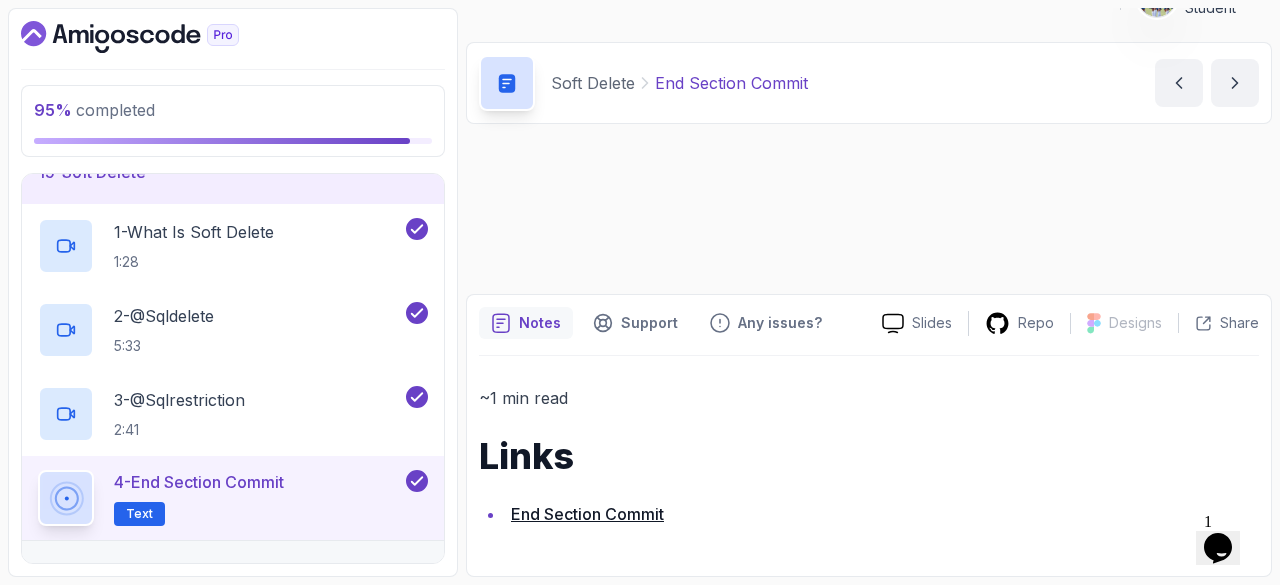 scroll, scrollTop: 0, scrollLeft: 0, axis: both 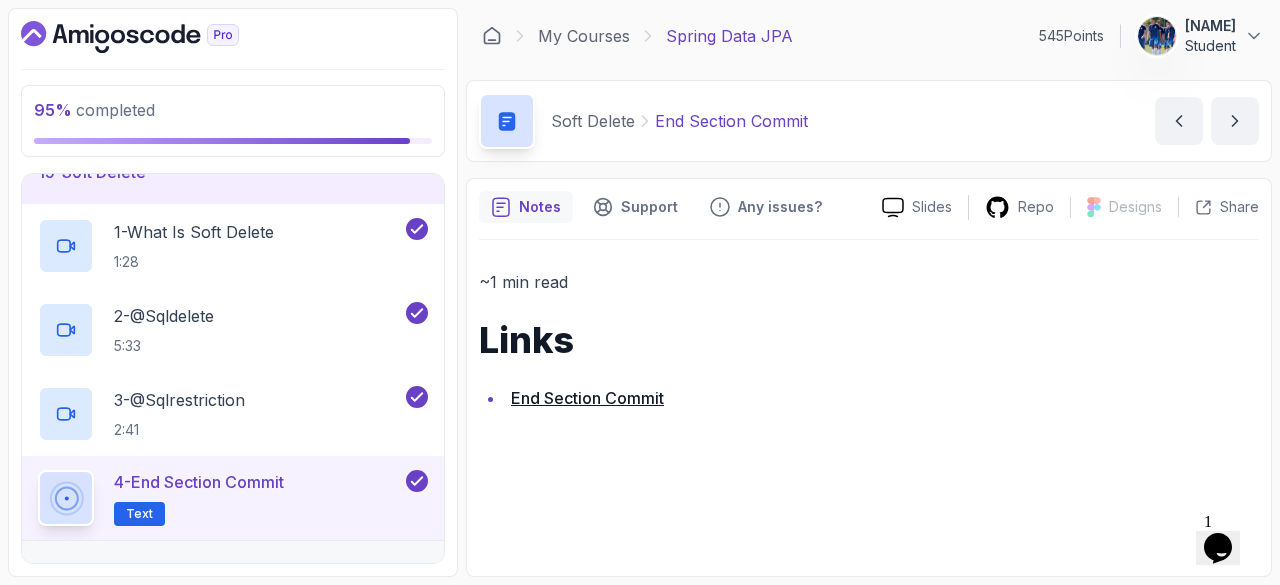 click on "End Section Commit" at bounding box center [587, 398] 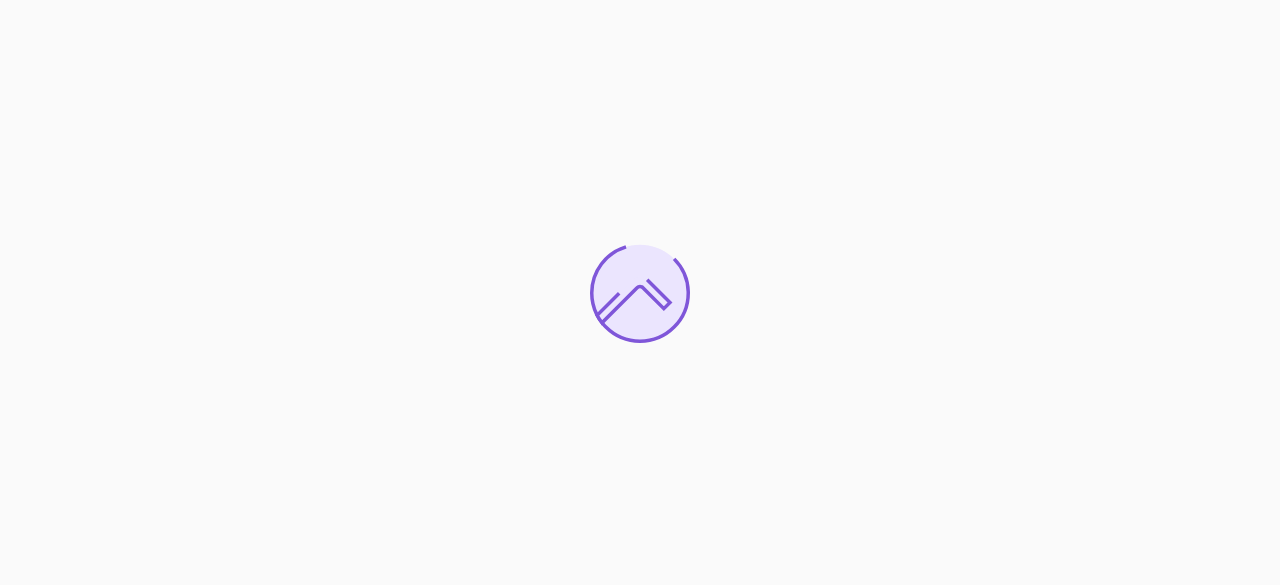 scroll, scrollTop: 0, scrollLeft: 0, axis: both 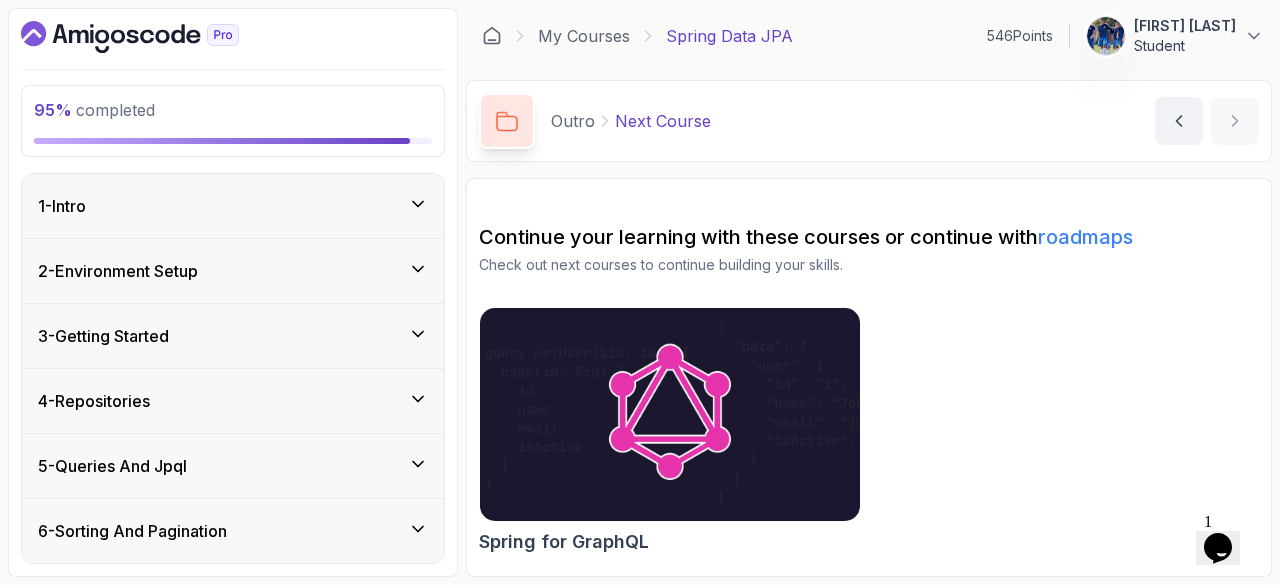 click on "95 % completed 1  -  Intro 2  -  Environment Setup 3  -  Getting Started 4  -  Repositories 5  -  Queries And Jpql 6  -  Sorting And Pagination 7  -  1 To 1 Relationships 8  -  One To One Relationships 9  -  Entity Life Cycle 10  -  Exercise 11  -  One To Many 12  -  Refactoring 13  -  Many To Many Relationships 14  -  Embeding And Mapsid 15  -  Soft Delete 16  -  Auditing And Entity Lifecycle Events 17  -  Data Transfer Objects 18  -  Tostring And Equals And Hashcode 19  -  Database Versioning And Scheme Evolution 20  -  Database Transactions 21  -  Outro 1  -  Feedback feedback 2  -  Next Course related-courses" at bounding box center [233, 292] 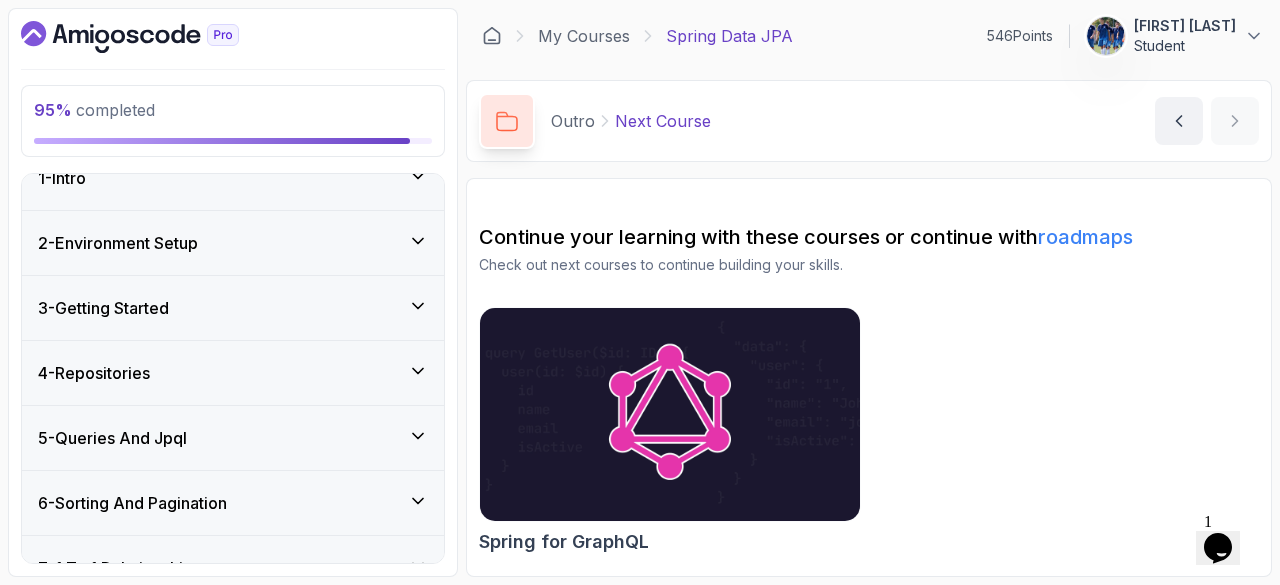 click on "1  -  Intro" at bounding box center [233, 178] 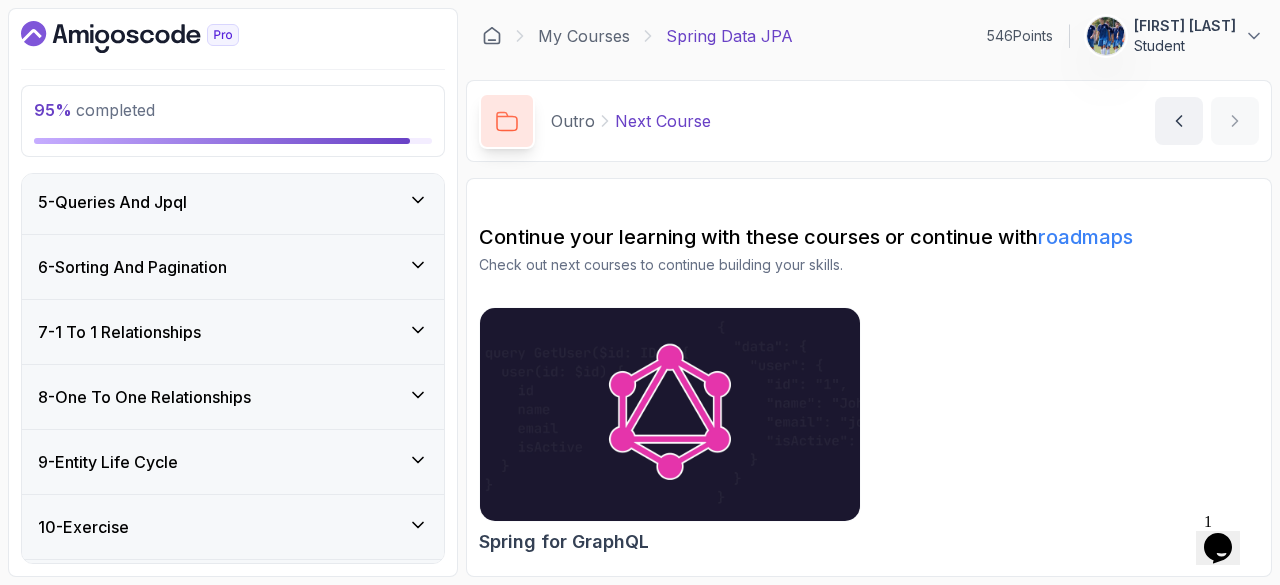 scroll, scrollTop: 560, scrollLeft: 0, axis: vertical 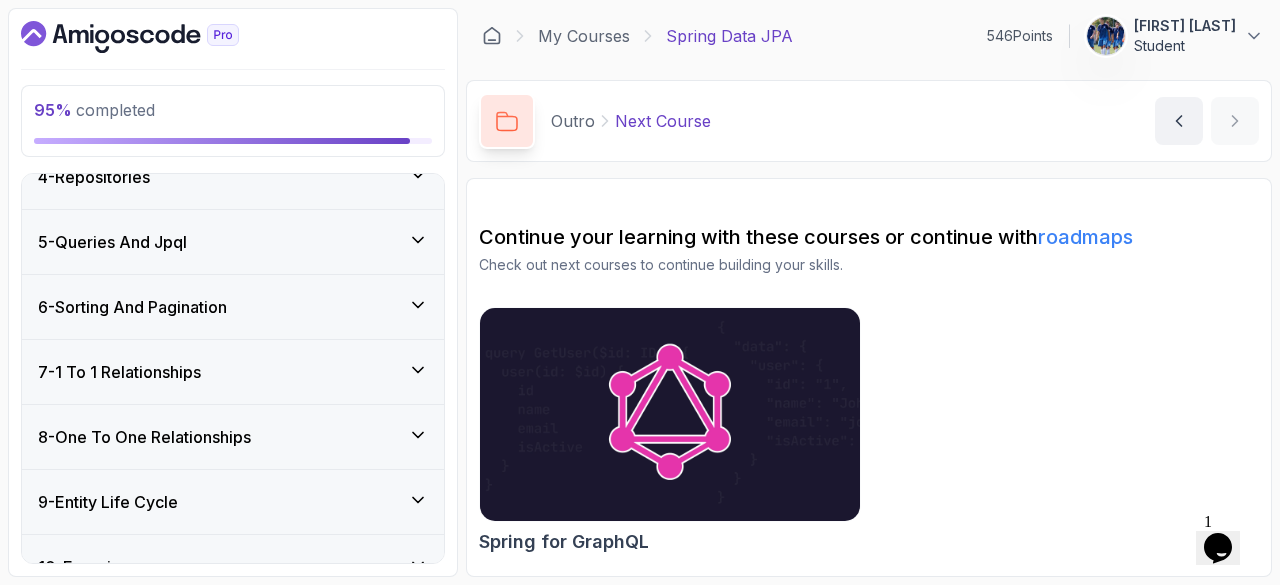 click on "6  -  Sorting And Pagination" at bounding box center [233, 307] 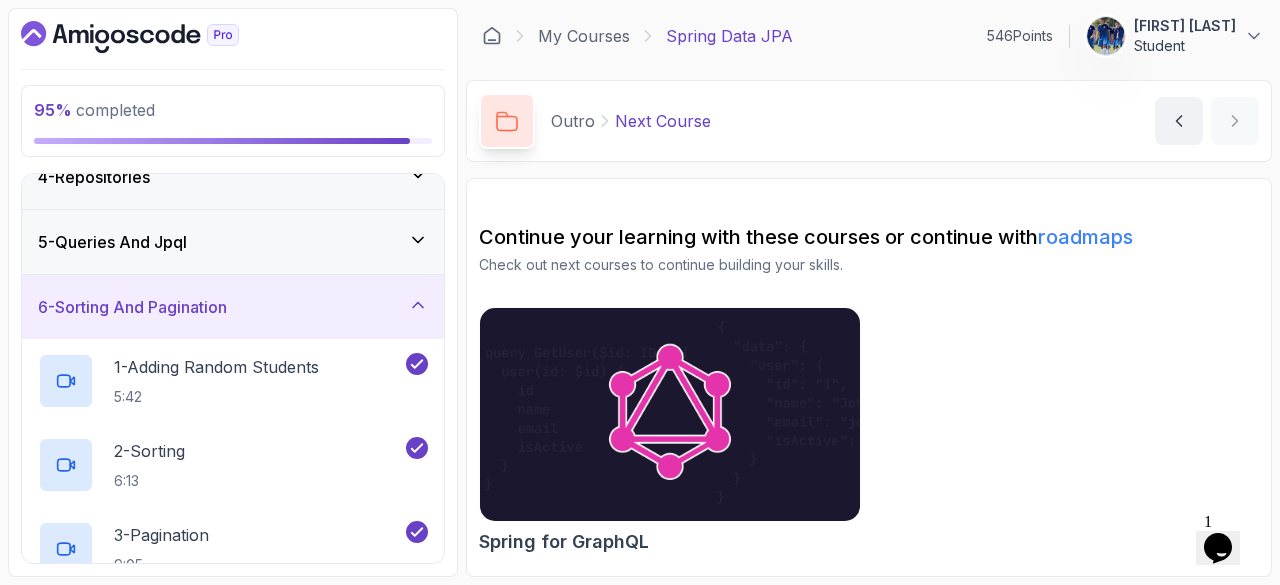 type 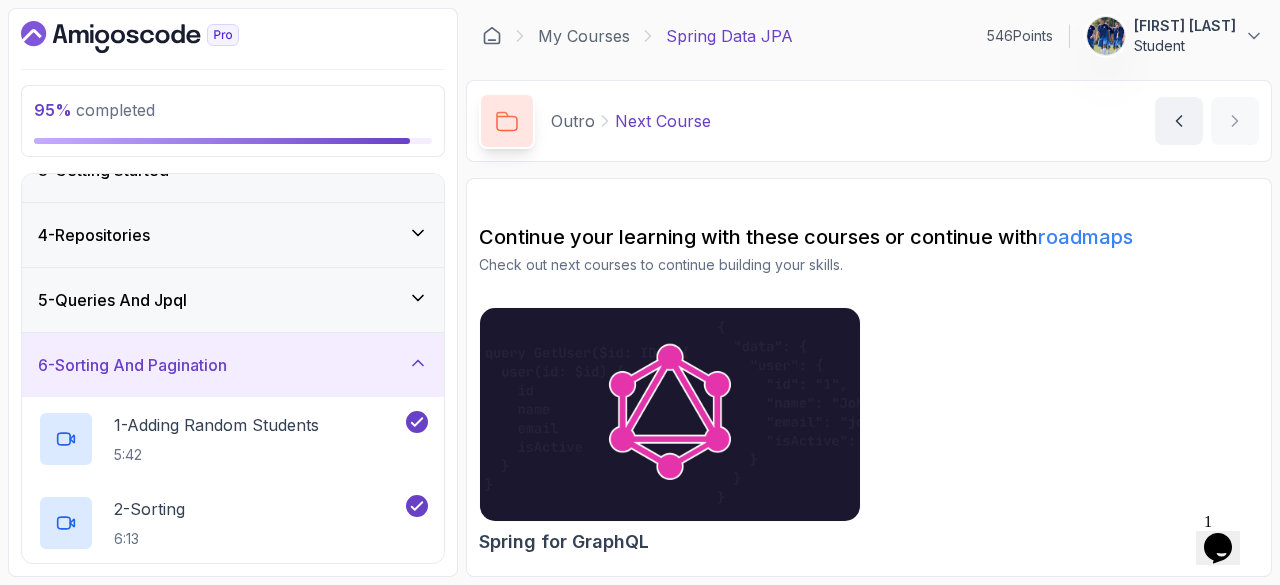 scroll, scrollTop: 104, scrollLeft: 0, axis: vertical 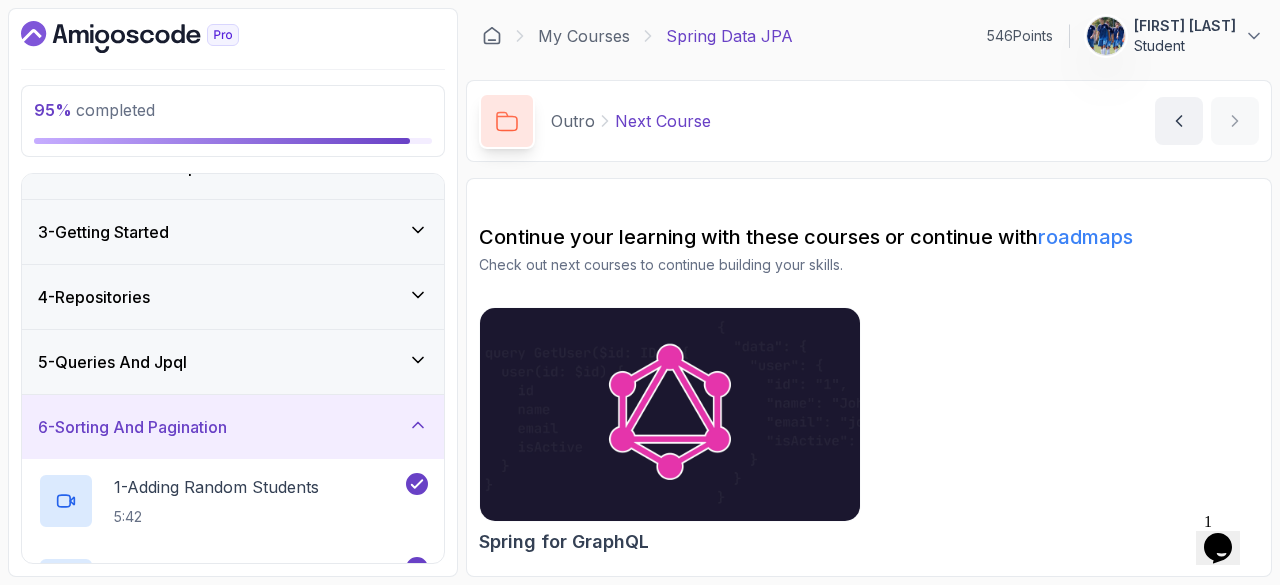 click on "6  -  Sorting And Pagination" at bounding box center (233, 427) 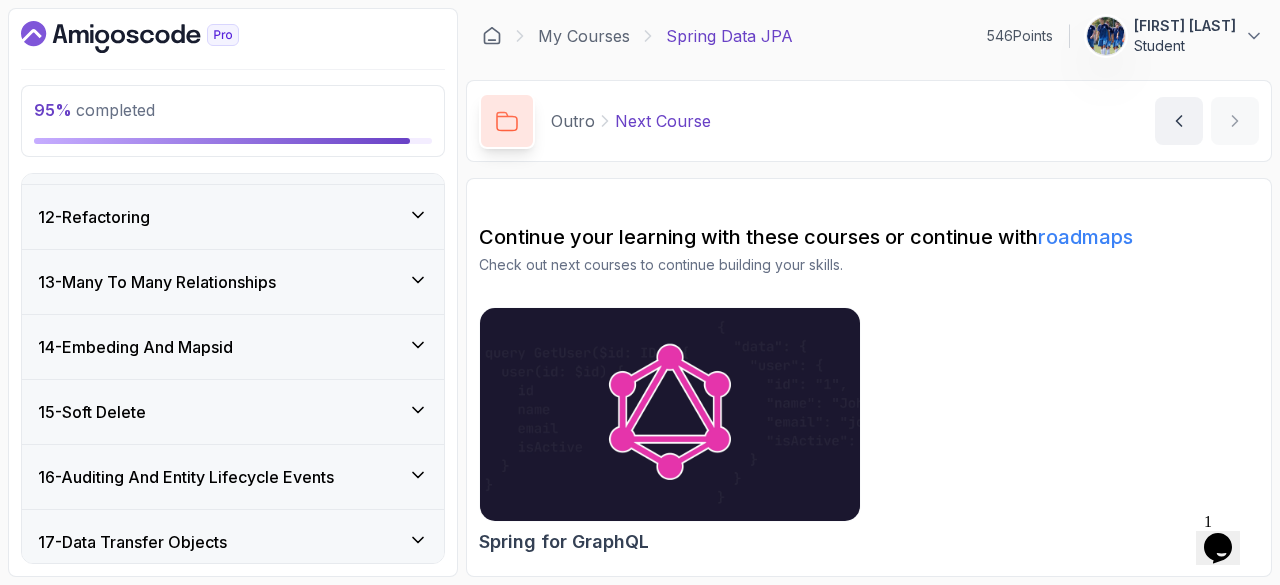 scroll, scrollTop: 744, scrollLeft: 0, axis: vertical 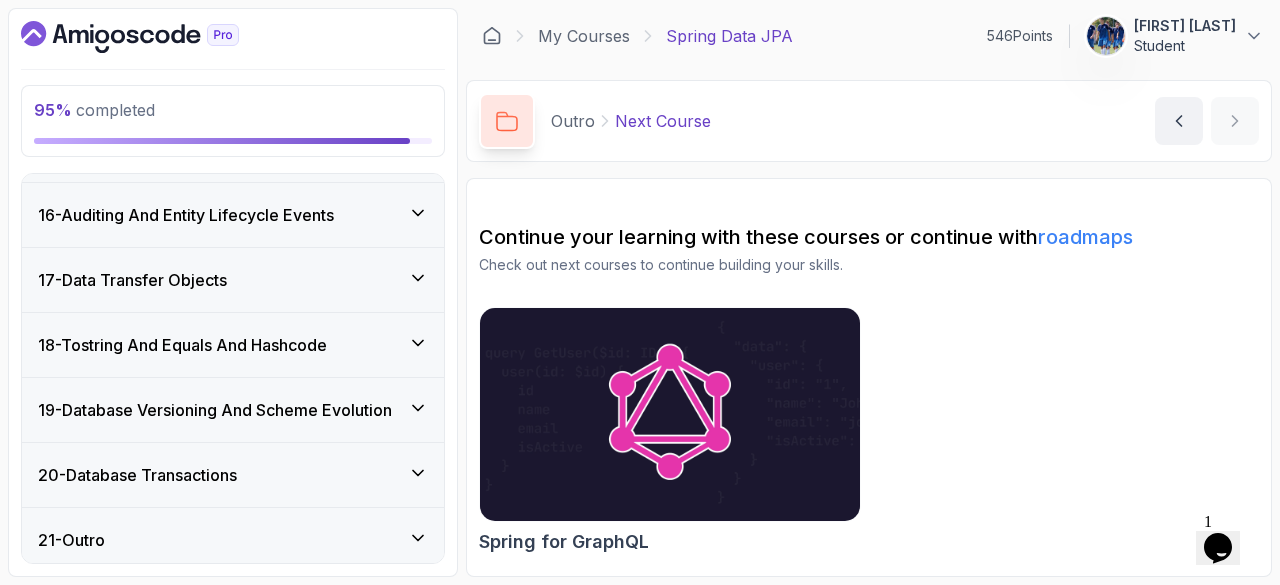 click on "20  -  Database Transactions" at bounding box center (137, 475) 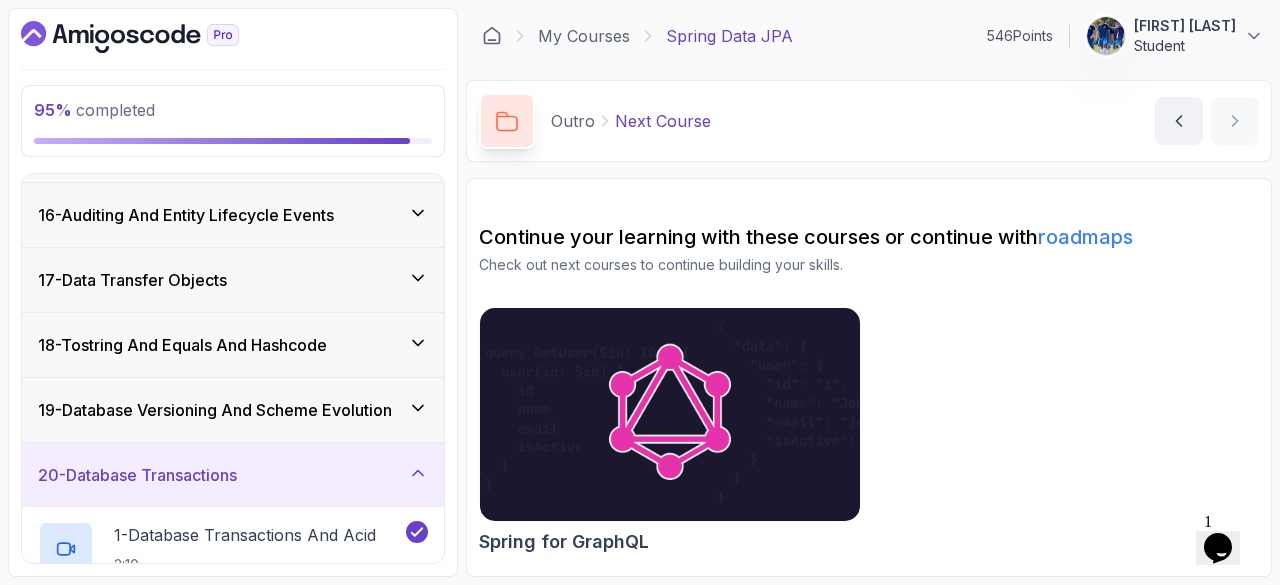 type 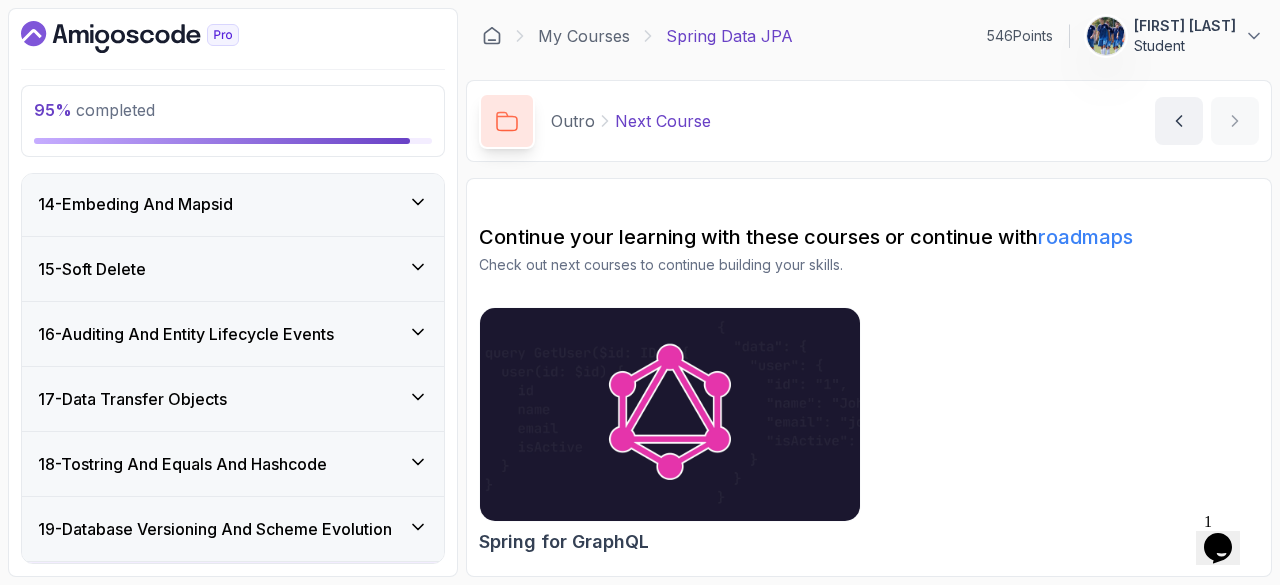 scroll, scrollTop: 846, scrollLeft: 0, axis: vertical 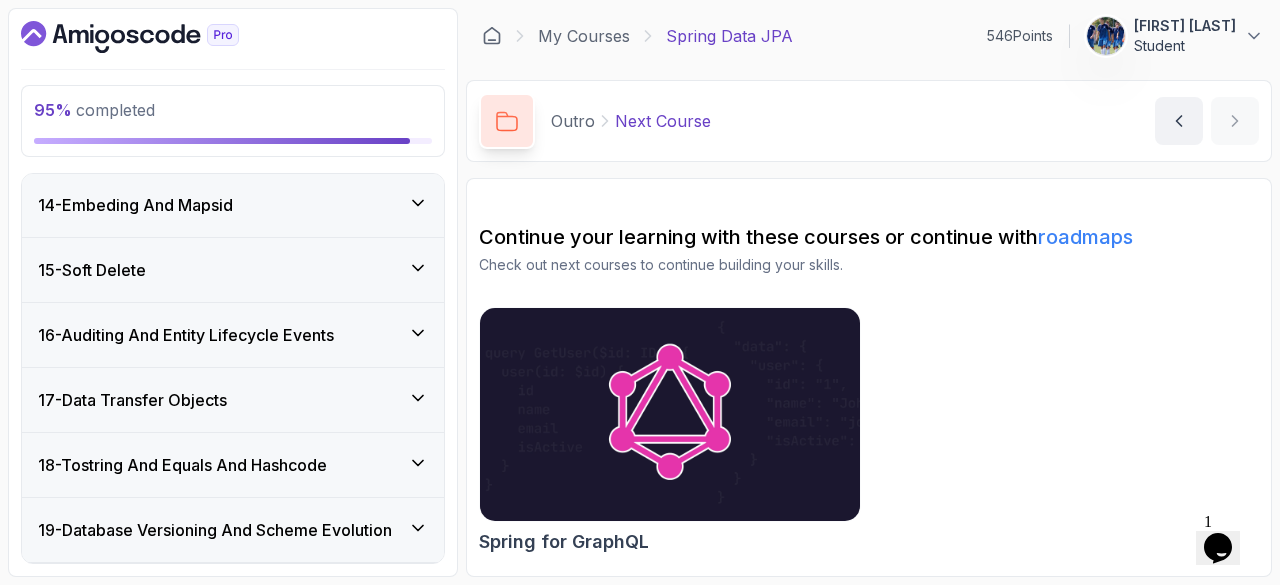 click on "16  -  Auditing And Entity Lifecycle Events" at bounding box center [233, 335] 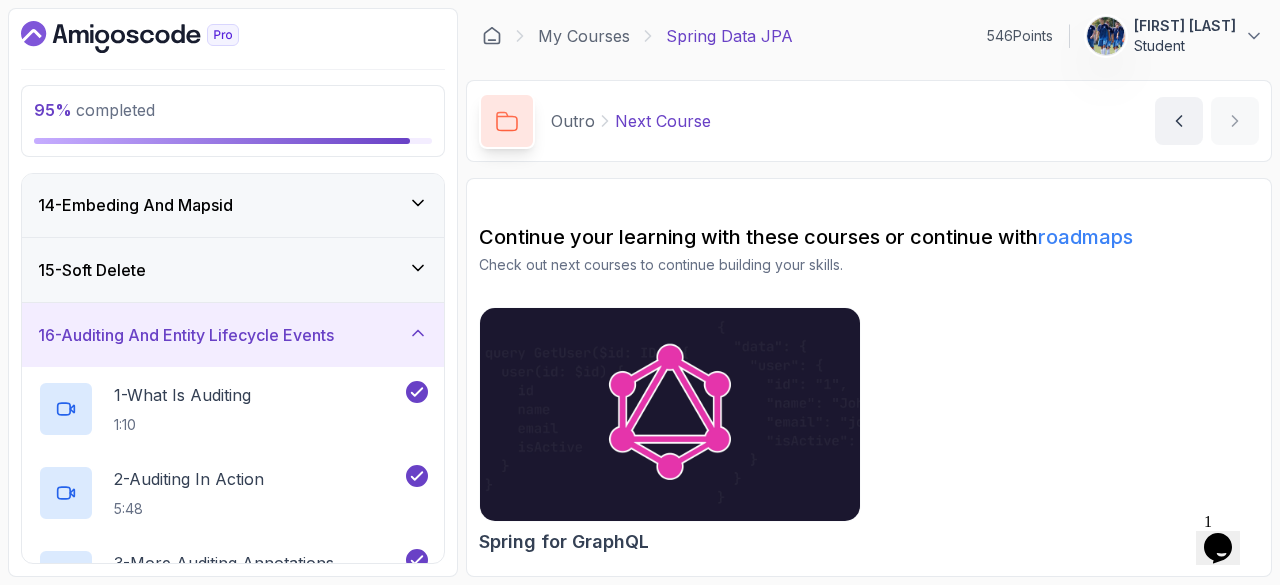 type 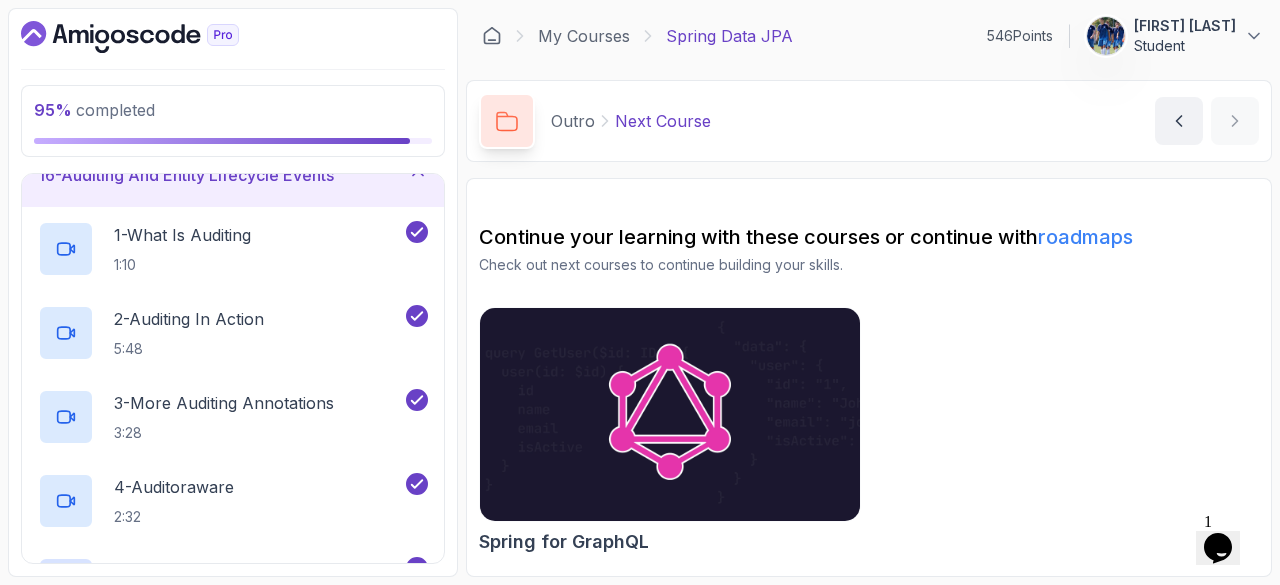 scroll, scrollTop: 966, scrollLeft: 0, axis: vertical 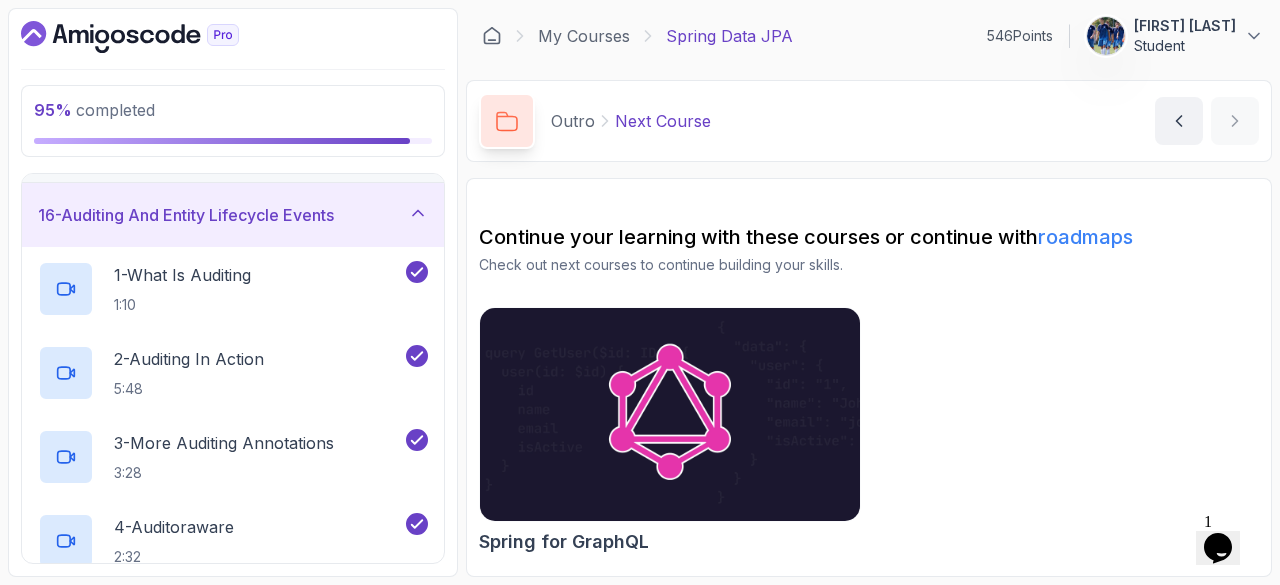 click on "1  -  What Is Auditing 1:10" at bounding box center (233, 289) 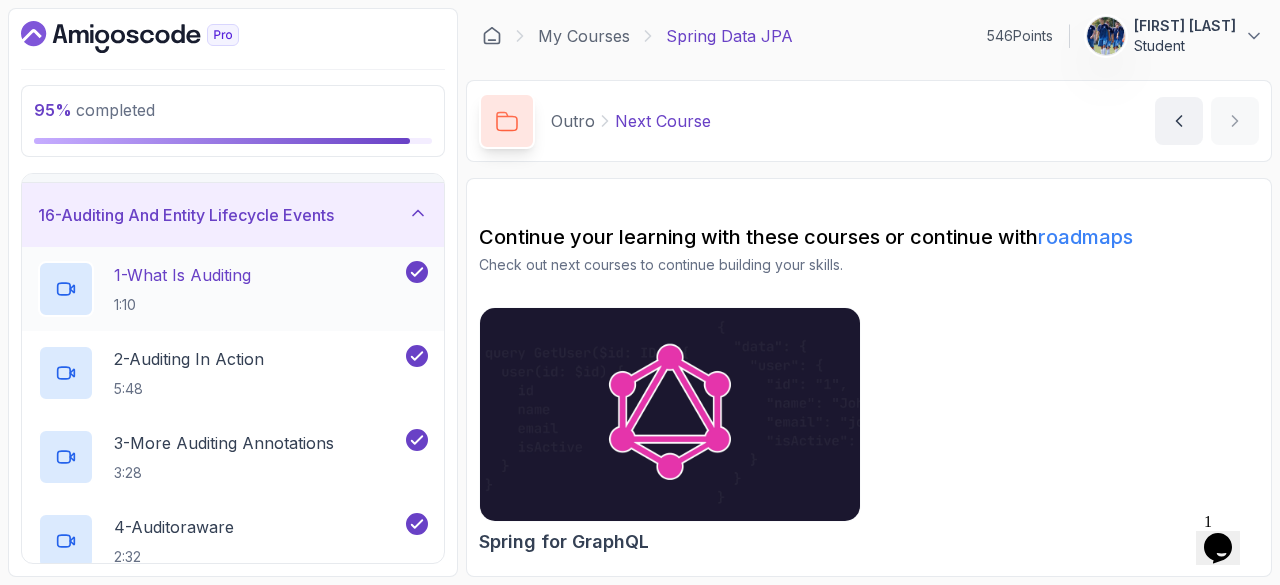 click on "1  -  What Is Auditing 1:10" at bounding box center (220, 289) 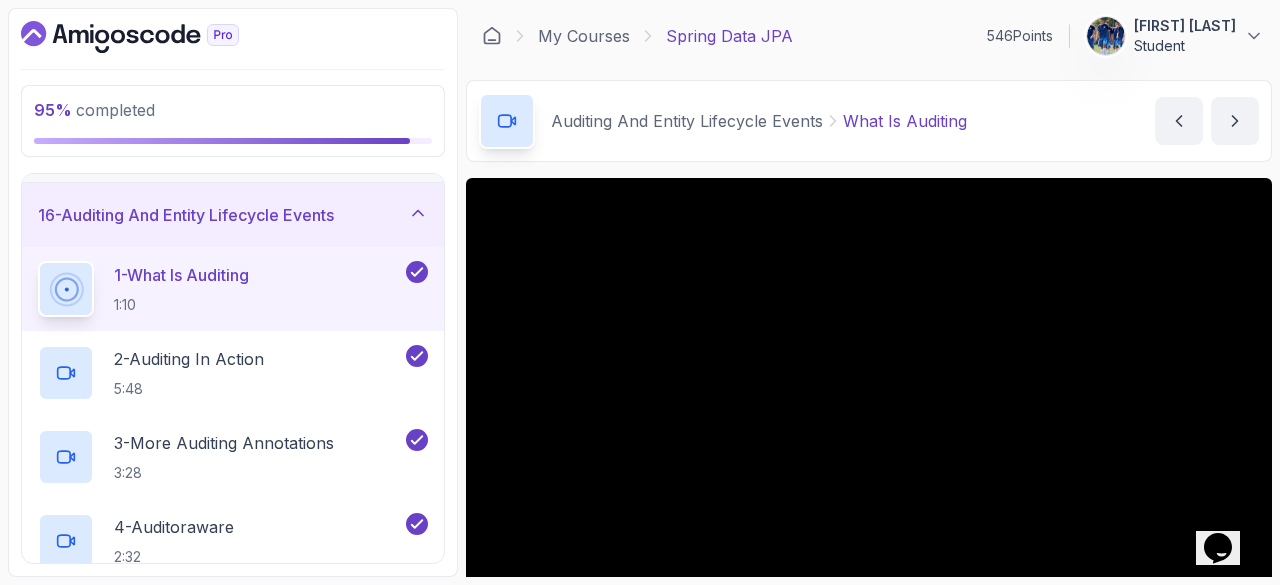 type 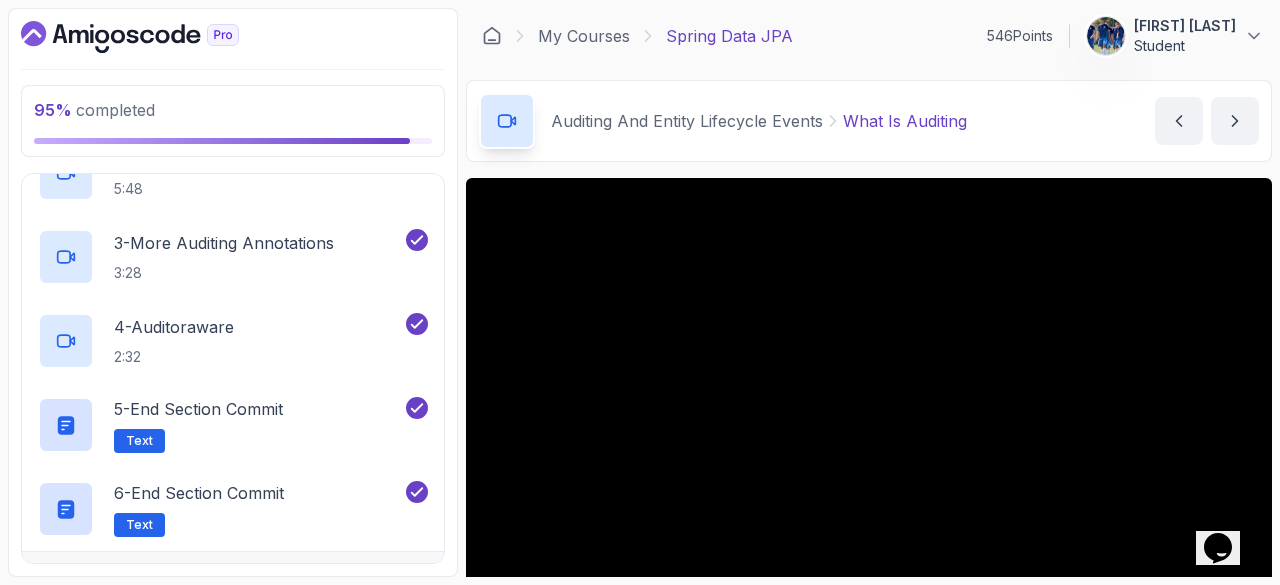 scroll, scrollTop: 1206, scrollLeft: 0, axis: vertical 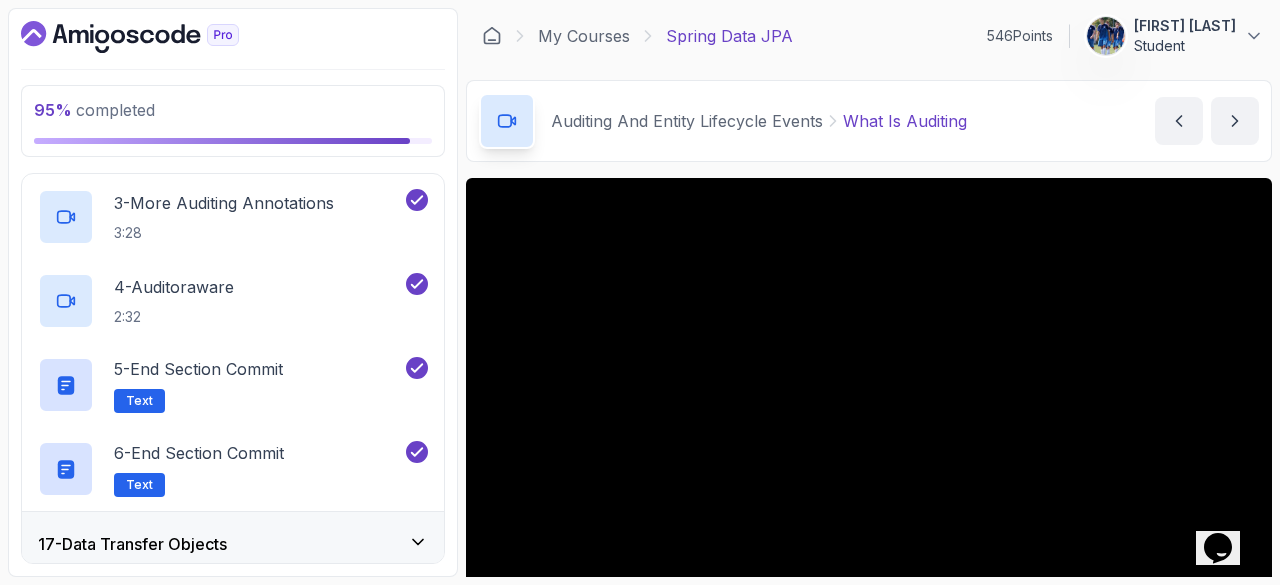 click on "Auditing And Entity Lifecycle Events What Is Auditing What Is Auditing by [NAME]" at bounding box center [869, 121] 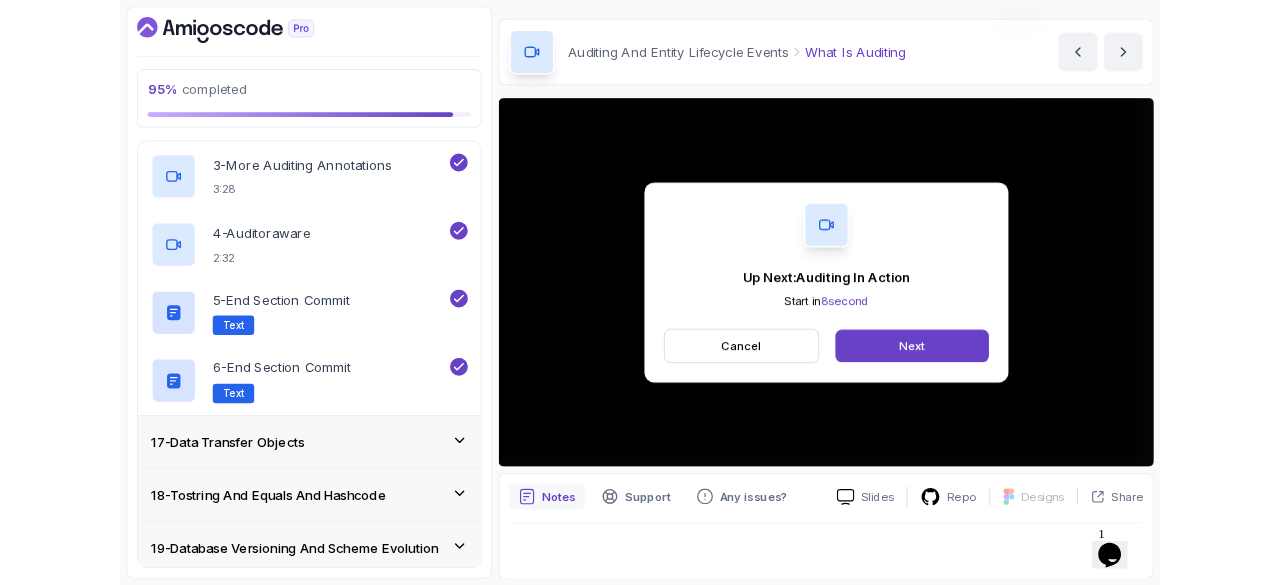scroll, scrollTop: 160, scrollLeft: 0, axis: vertical 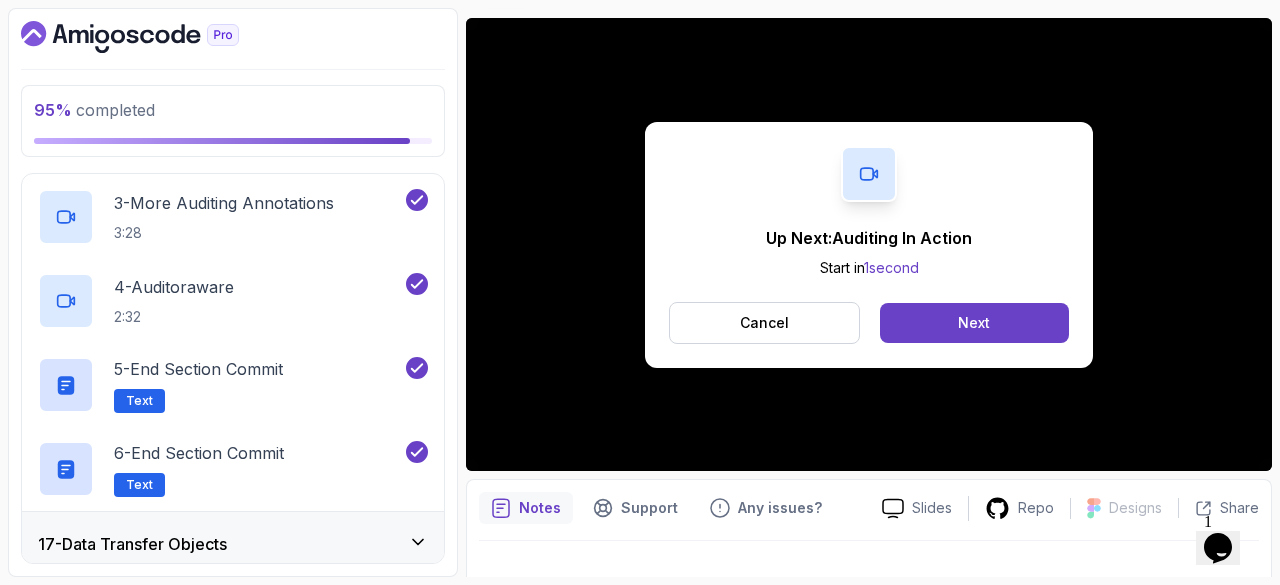 click on "95 % completed" at bounding box center [233, 110] 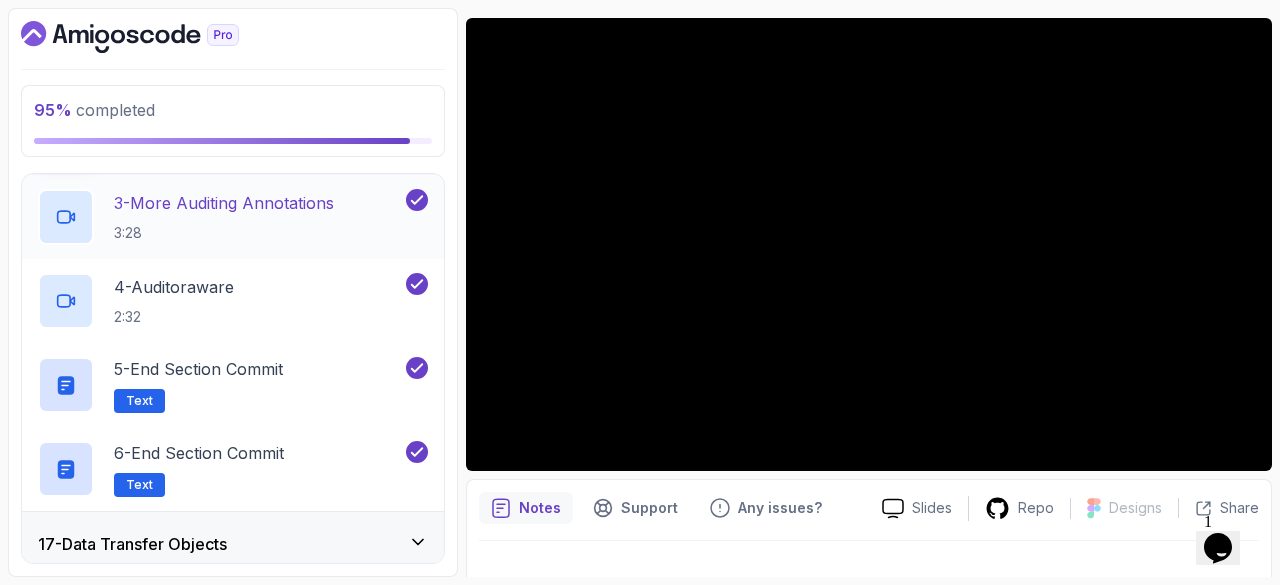 click on "3  -  More Auditing Annotations 3:28" at bounding box center (224, 217) 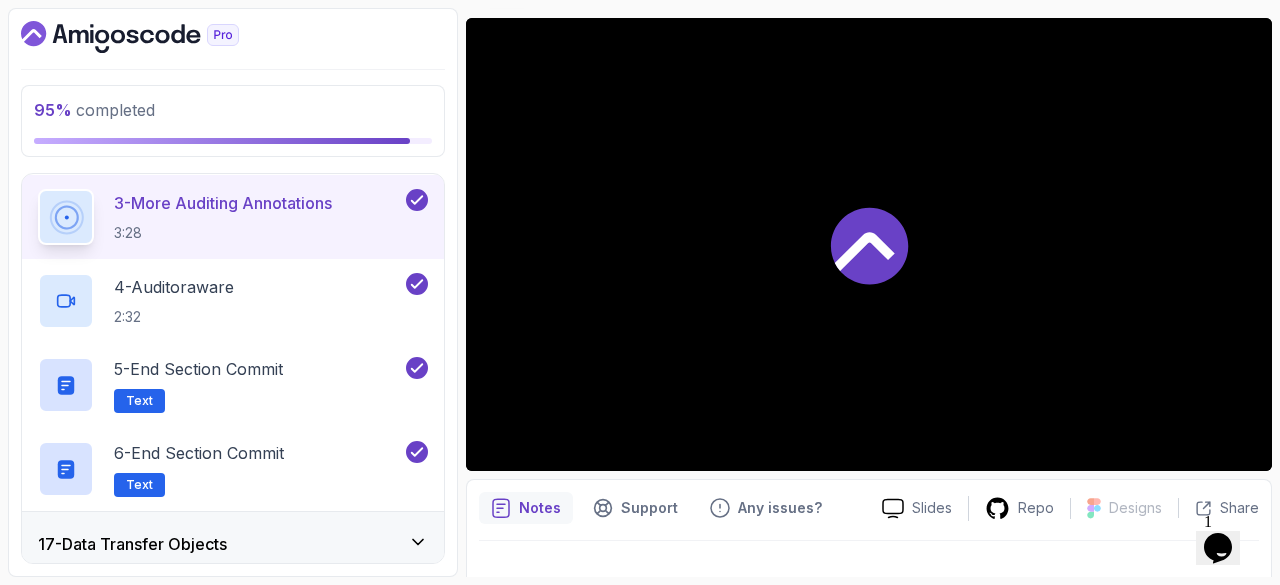 type 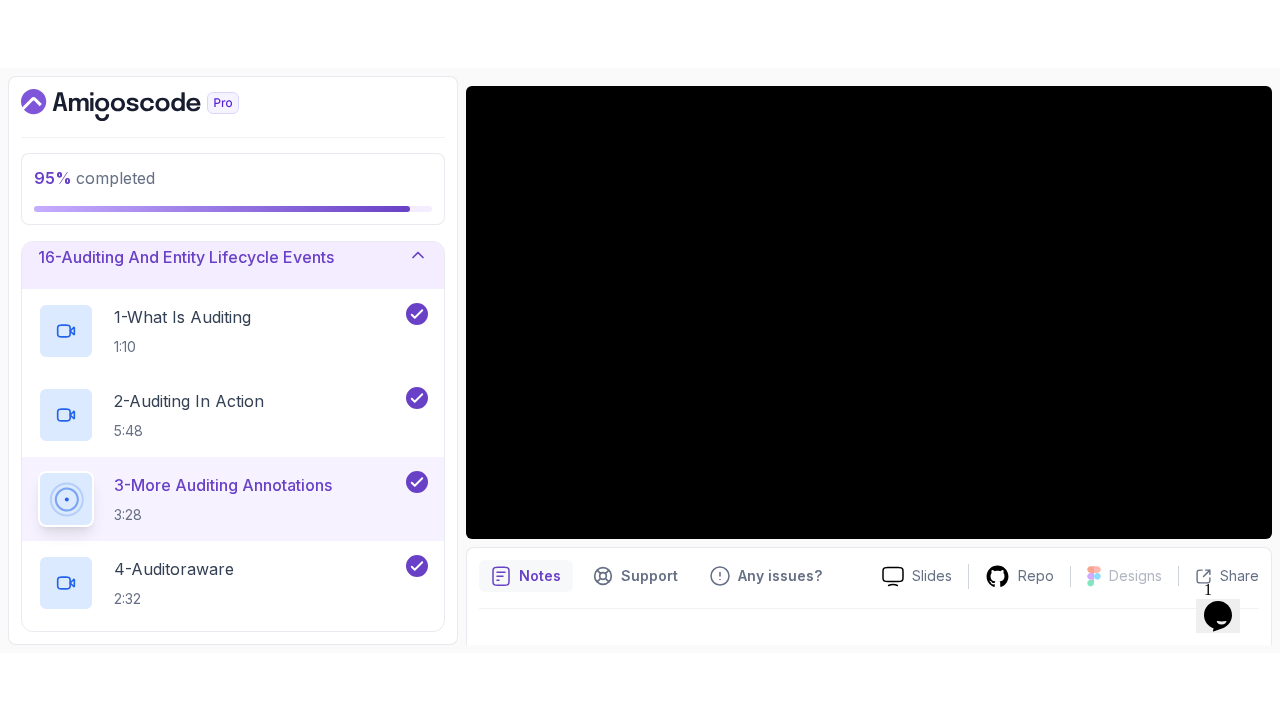 scroll, scrollTop: 966, scrollLeft: 0, axis: vertical 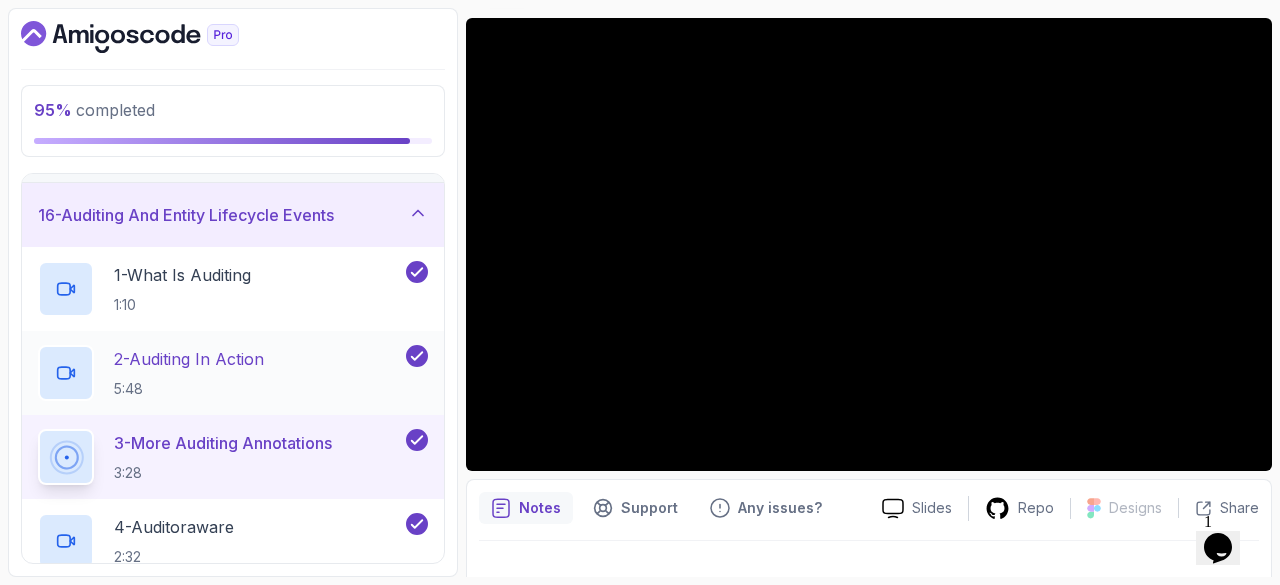 click on "2  -  Auditing In Action" at bounding box center [189, 359] 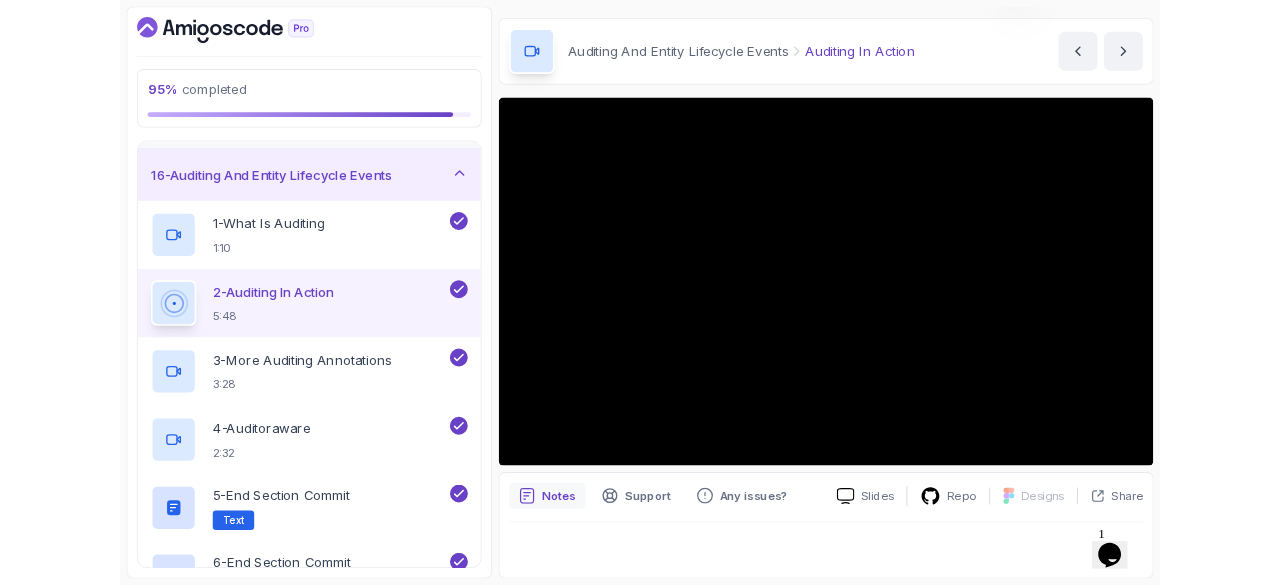 scroll, scrollTop: 57, scrollLeft: 0, axis: vertical 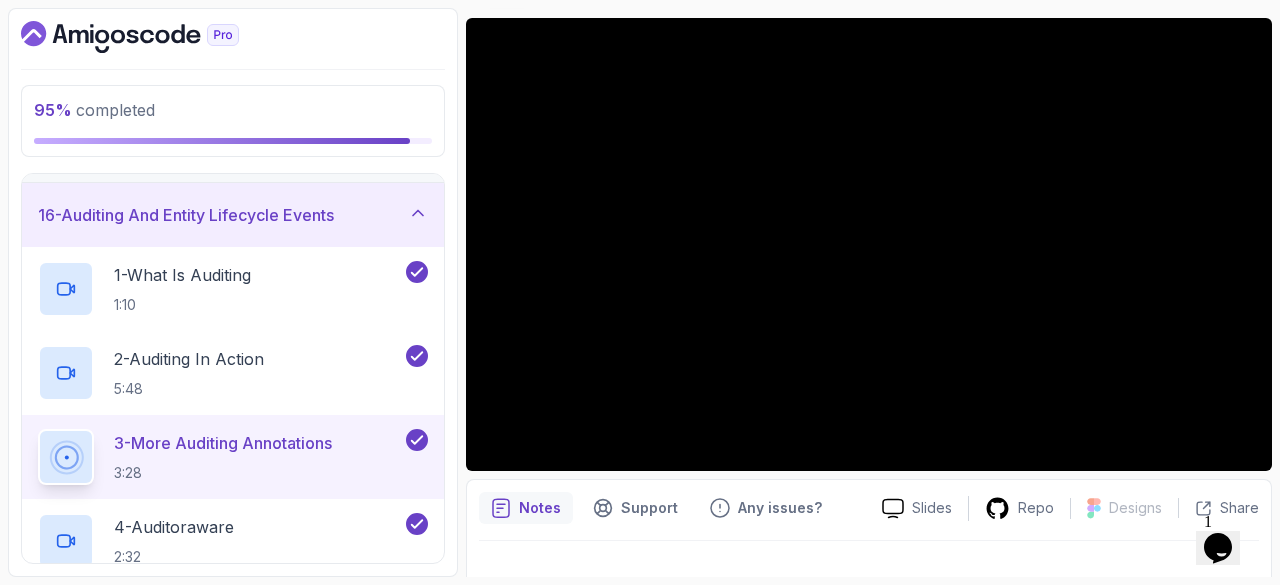 click on "95 % completed 1  -  Intro 2  -  Environment Setup 3  -  Getting Started 4  -  Repositories 5  -  Queries And Jpql 6  -  Sorting And Pagination 7  -  1 To 1 Relationships 8  -  One To One Relationships 9  -  Entity Life Cycle 10  -  Exercise 11  -  One To Many 12  -  Refactoring 13  -  Many To Many Relationships 14  -  Embeding And Mapsid 15  -  Soft Delete 16  -  Auditing And Entity Lifecycle Events 1  -  What Is Auditing 1:10 2  -  Auditing In Action 5:48 3  -  More Auditing Annotations 3:28 4  -  Auditoraware 2:32 5  -  End Section Commit Text 6  -  End Section Commit Text 17  -  Data Transfer Objects 18  -  Tostring And Equals And Hashcode 19  -  Database Versioning And Scheme Evolution 20  -  Database Transactions 21  -  Outro My Courses Spring Data JPA 546  Points [NAME] Student 15 - Auditing And Entity Lifecycle Events  95 % completed Auditing And Entity Lifecycle Events More Auditing Annotations More Auditing Annotations by  [NAME] Slides Repo Designs Design not available Share Notes Support Repo" at bounding box center (640, 292) 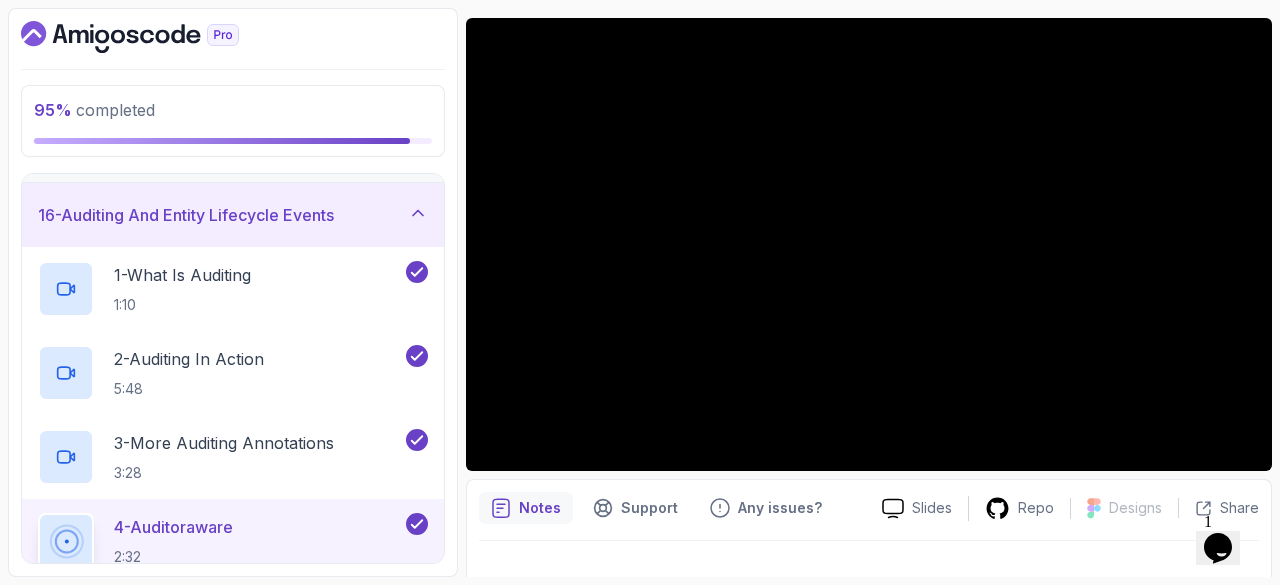 click on "Notes Support Any issues? Slides Repo Designs Design not available Share" at bounding box center (869, 544) 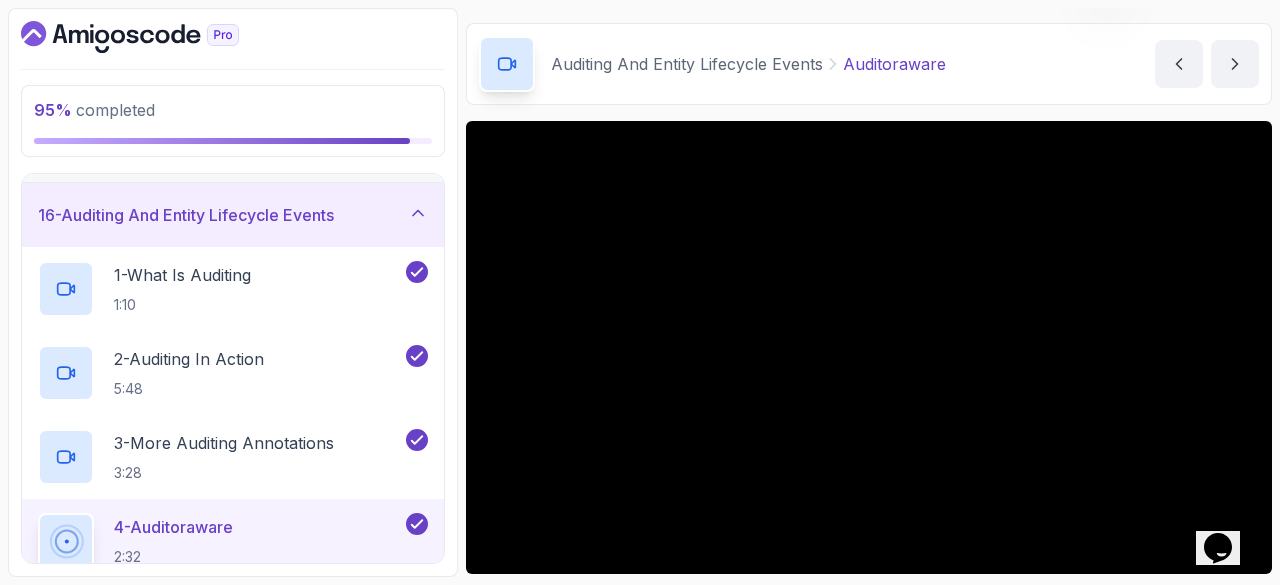 scroll, scrollTop: 160, scrollLeft: 0, axis: vertical 